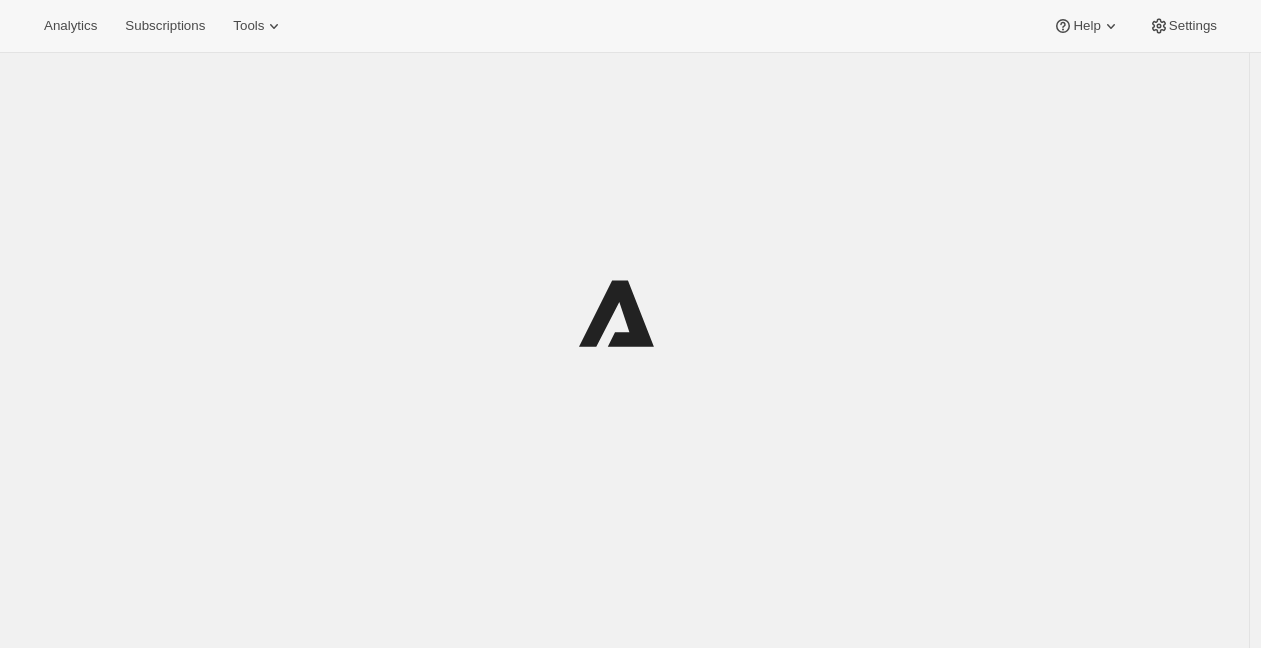 scroll, scrollTop: 0, scrollLeft: 0, axis: both 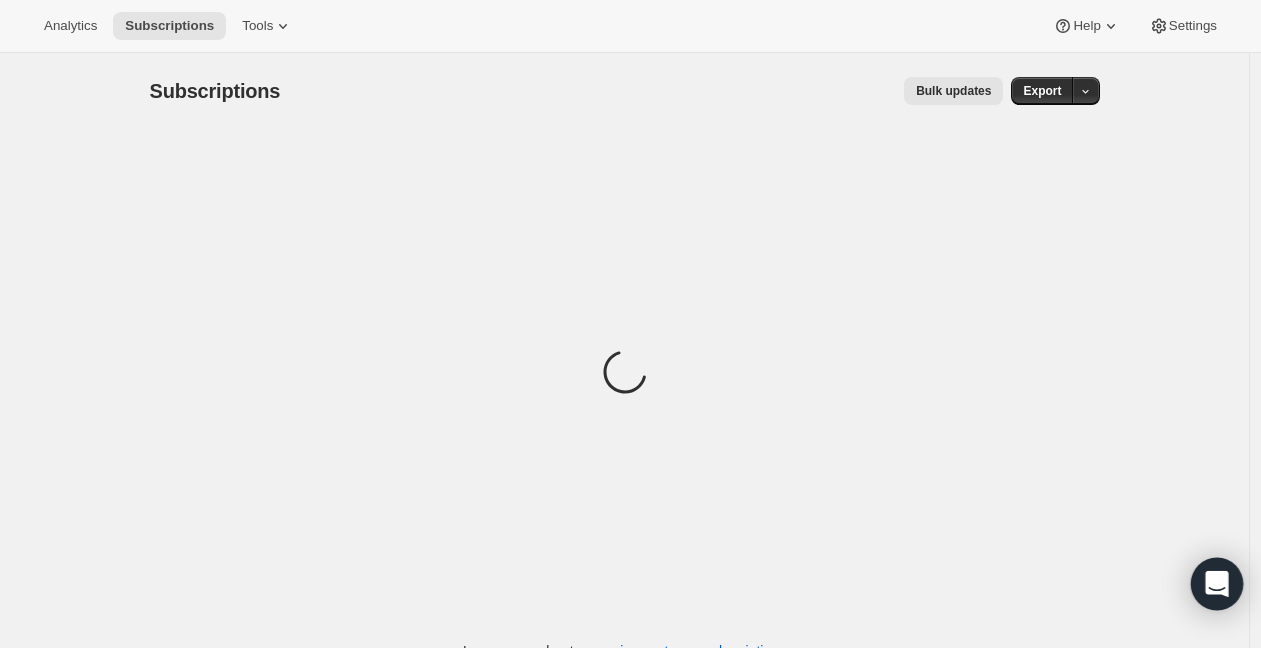 click at bounding box center (1217, 584) 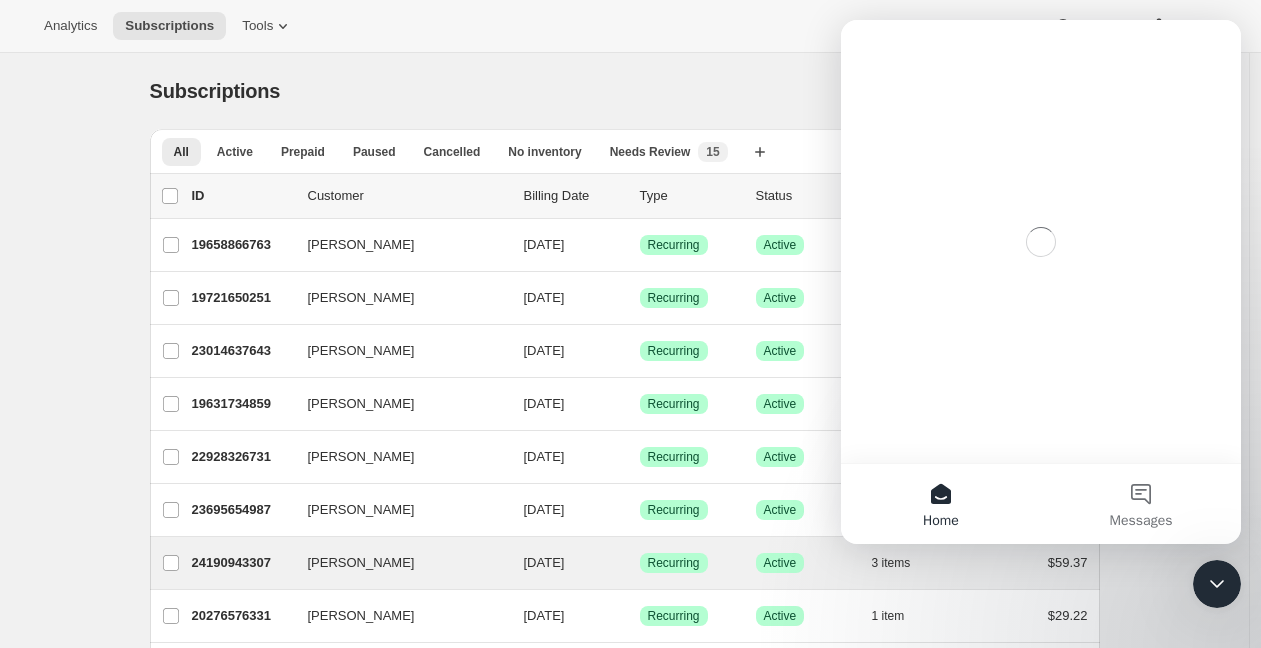 scroll, scrollTop: 0, scrollLeft: 0, axis: both 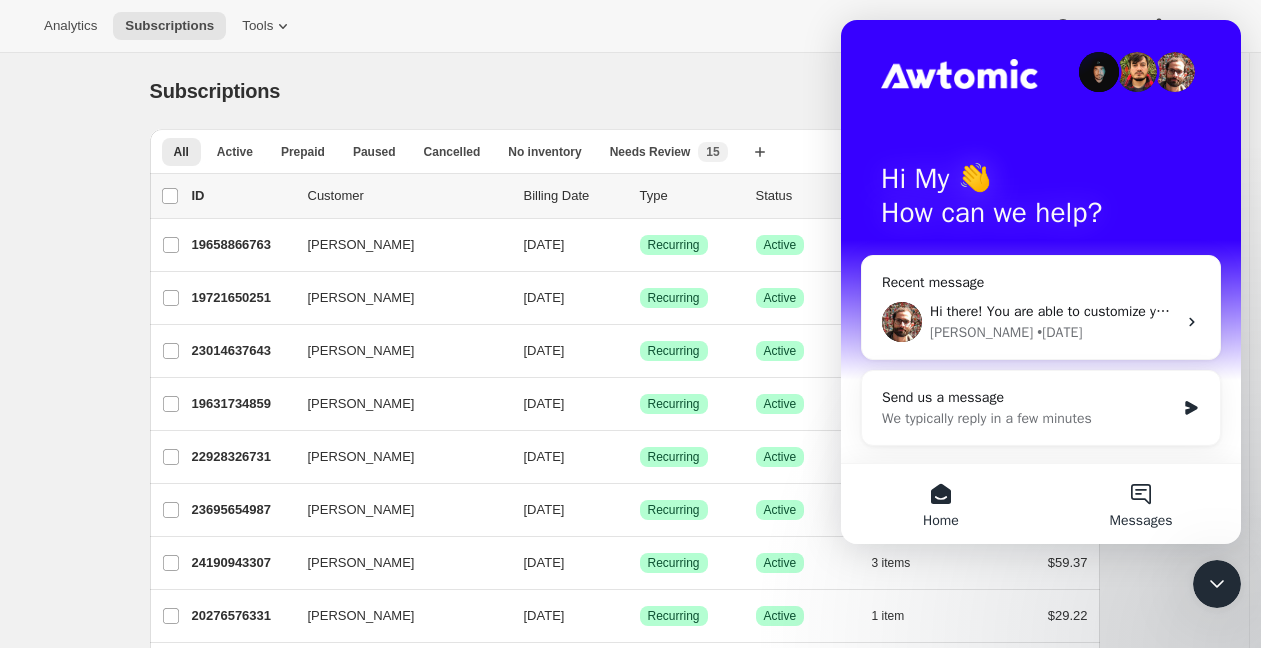 click on "Messages" at bounding box center [1141, 504] 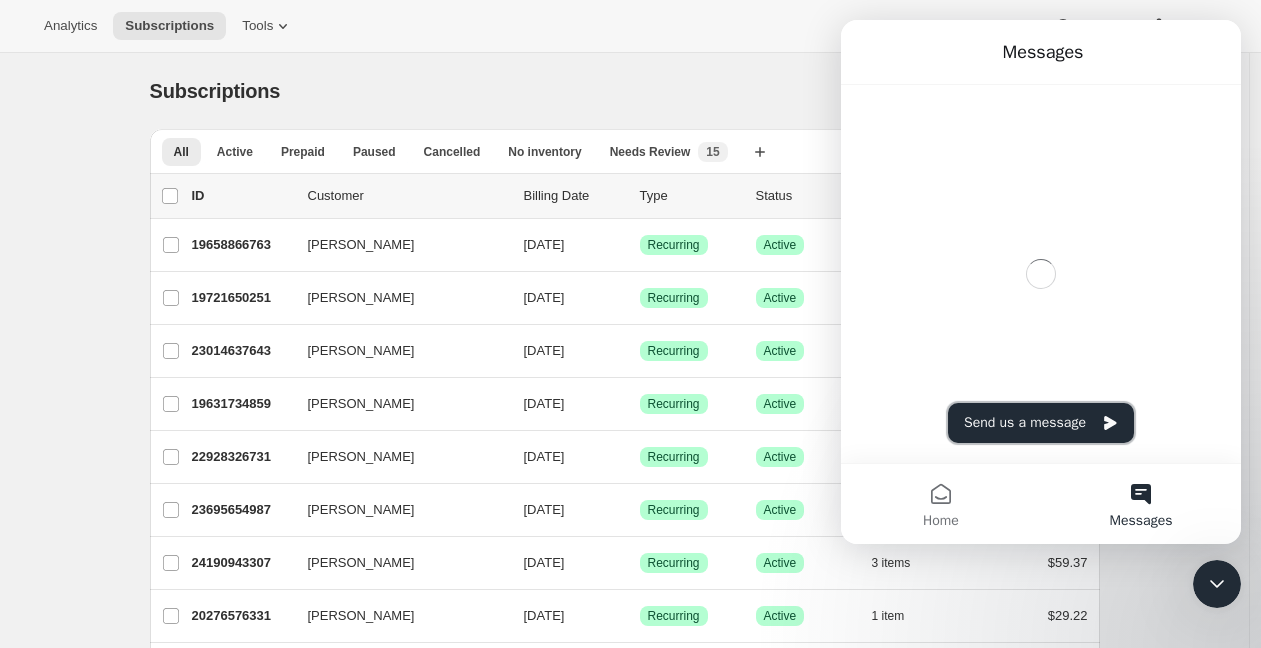click on "Send us a message" at bounding box center (1041, 423) 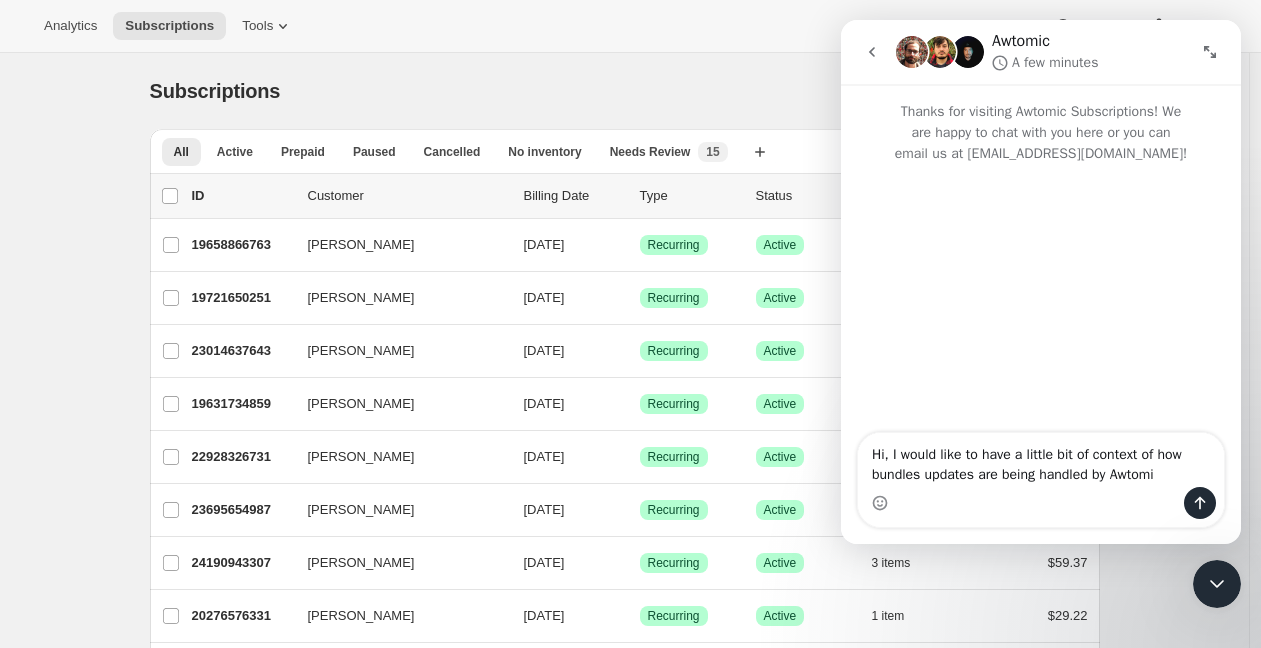 type on "Hi, I would like to have a little bit of context of how bundles updates are being handled by Awtomic" 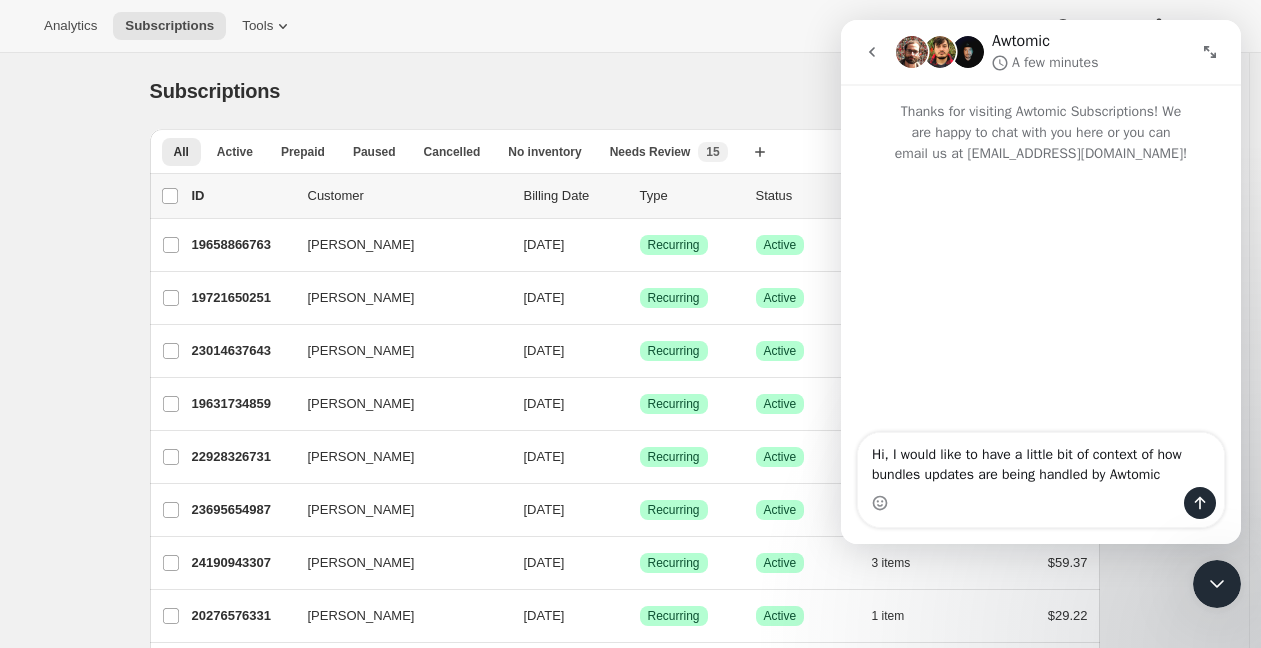 type 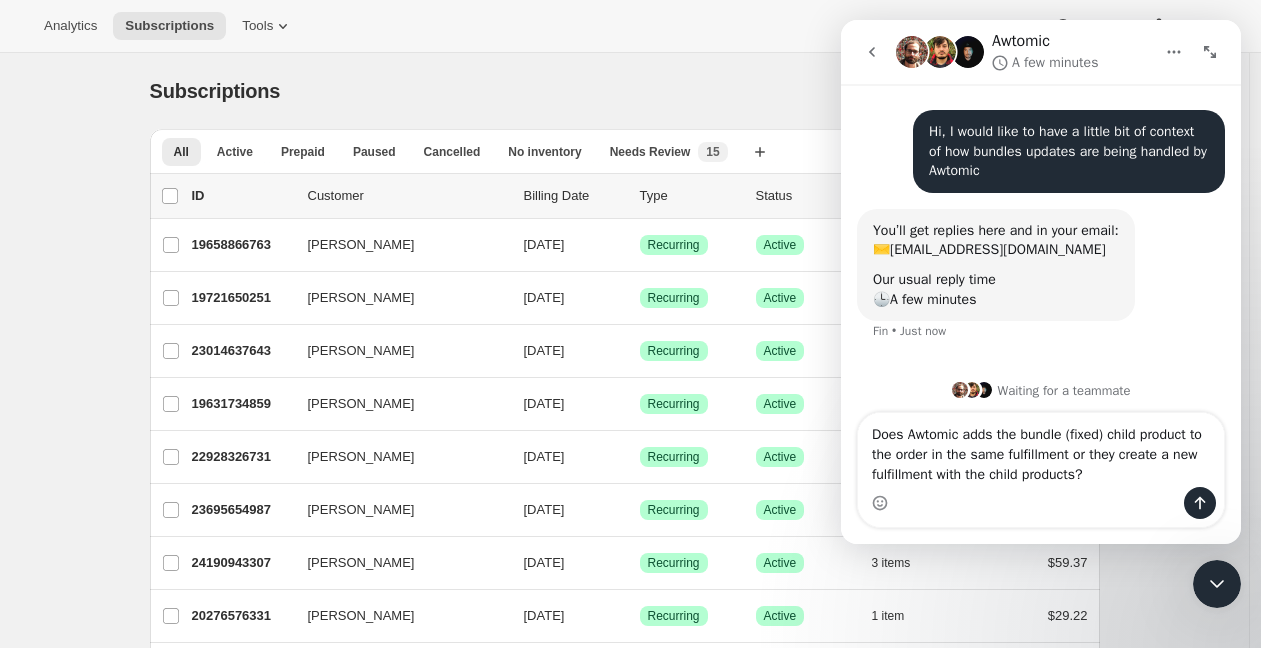 scroll, scrollTop: 84, scrollLeft: 0, axis: vertical 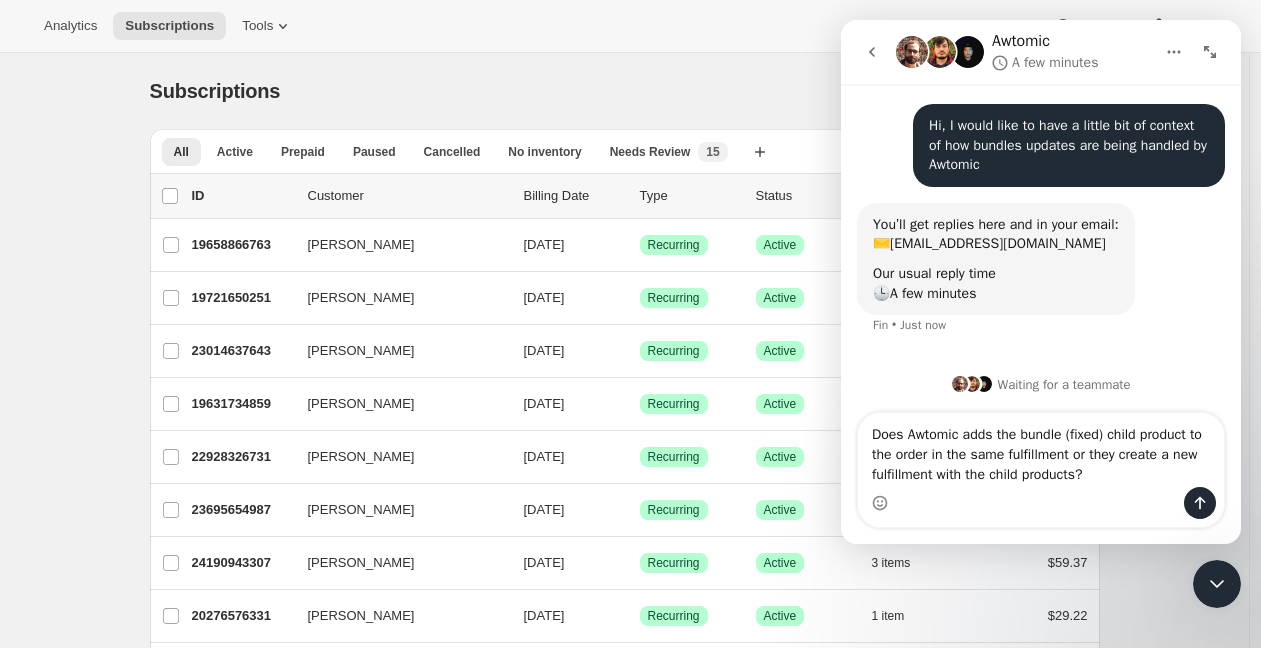 type on "Does Awtomic adds the bundle (fixed) child products to the order in the same fulfillment or they create a new fulfillment with the child products?" 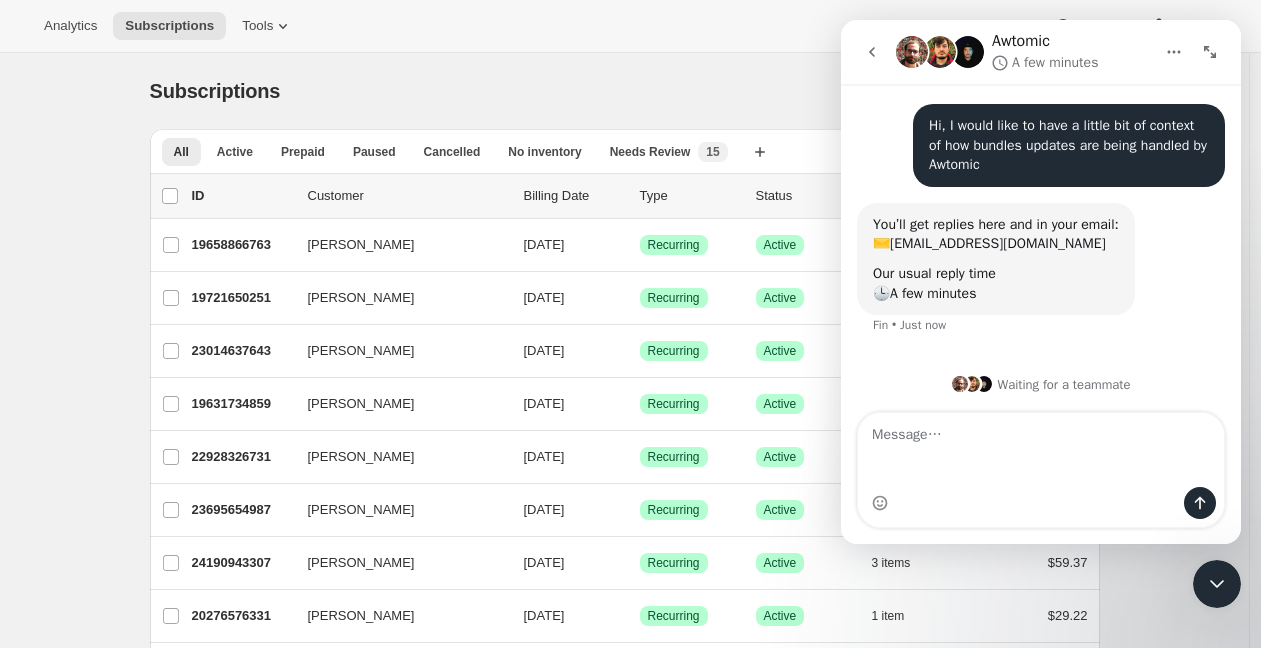 scroll, scrollTop: 162, scrollLeft: 0, axis: vertical 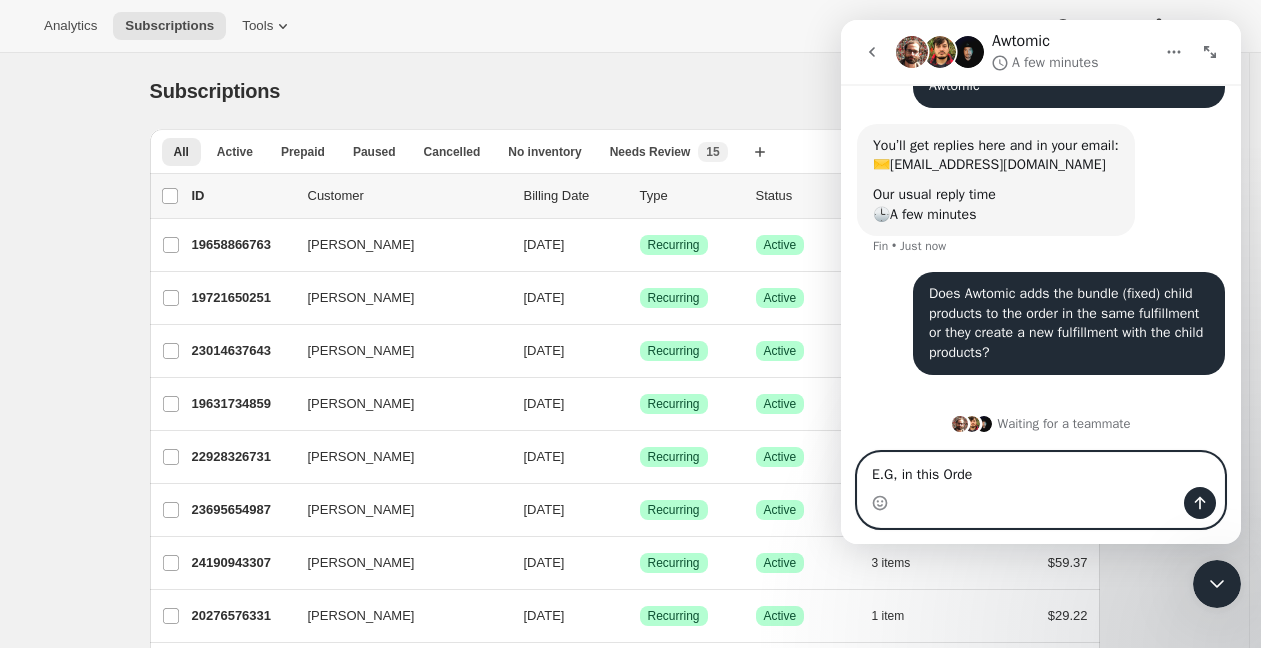 paste on "https://admin.shopify.com/store/96d3f5-7a/orders/6161996841035" 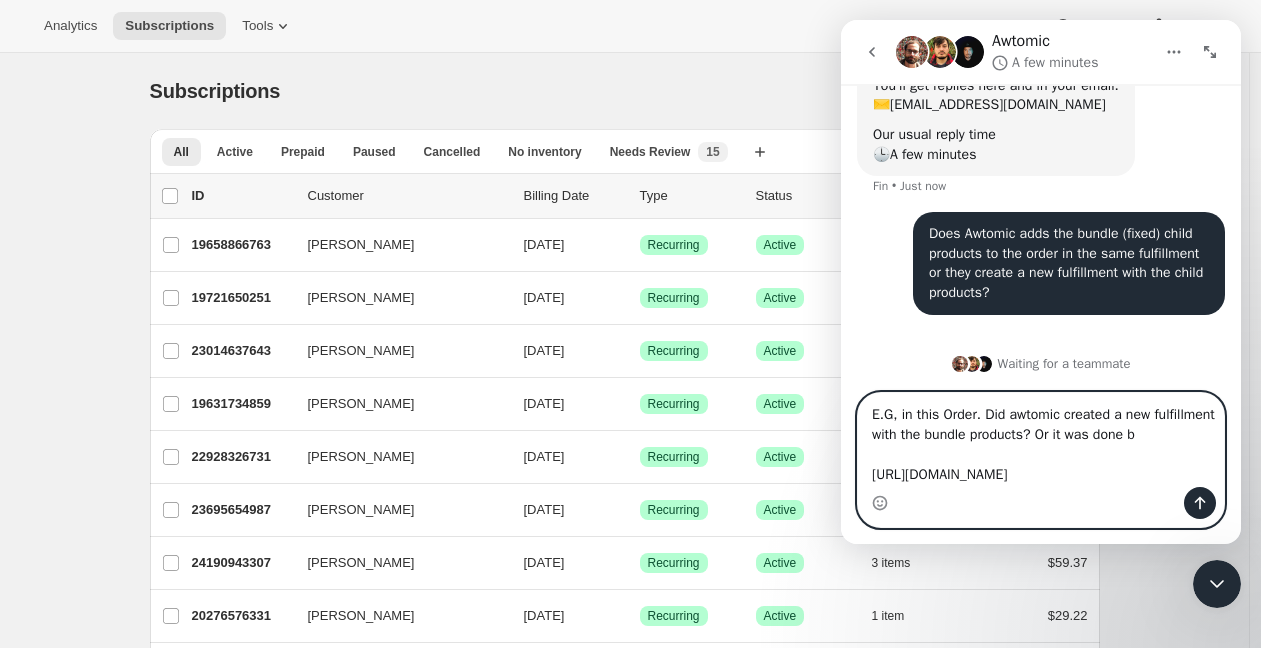 scroll, scrollTop: 262, scrollLeft: 0, axis: vertical 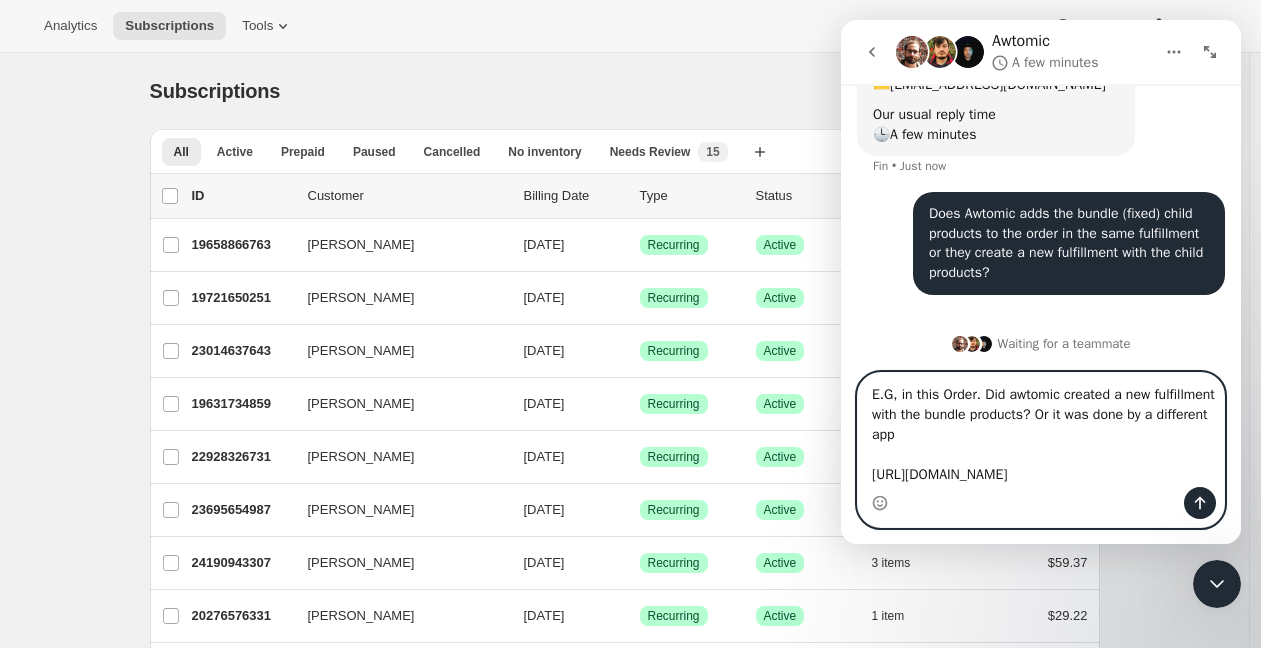 type on "E.G, in this Order. Did awtomic created a new fulfillment with the bundle products? Or it was done by a different app?
https://admin.shopify.com/store/96d3f5-7a/orders/6161996841035" 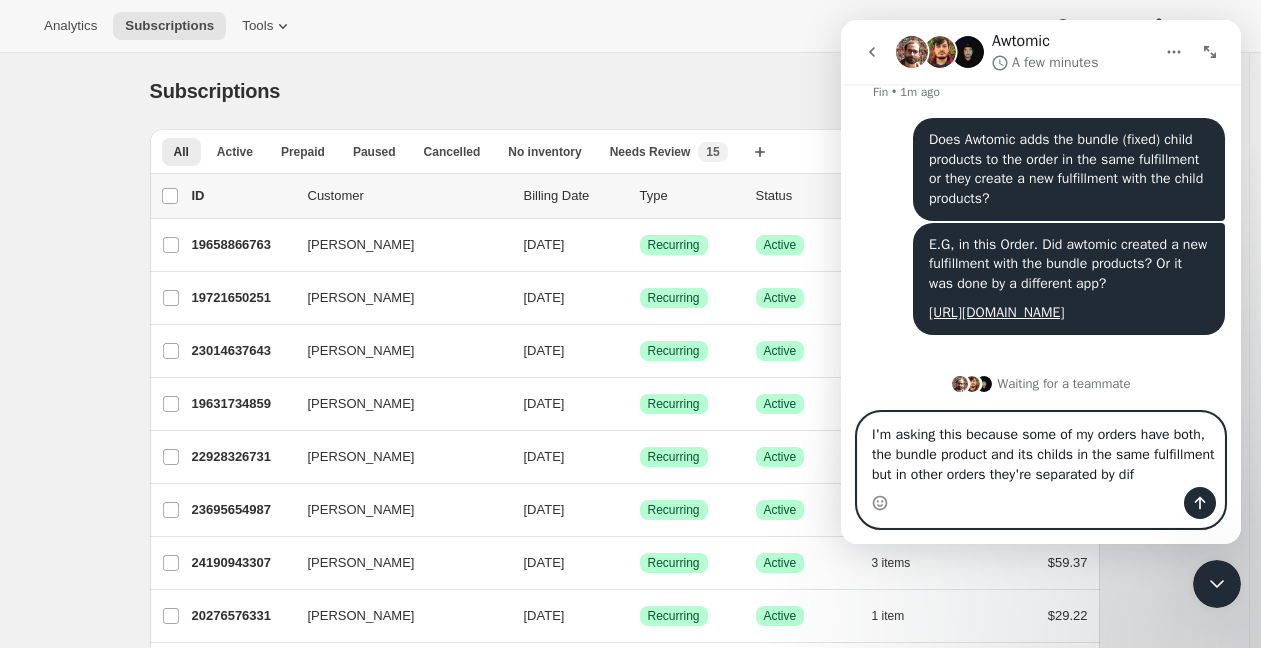 scroll, scrollTop: 356, scrollLeft: 0, axis: vertical 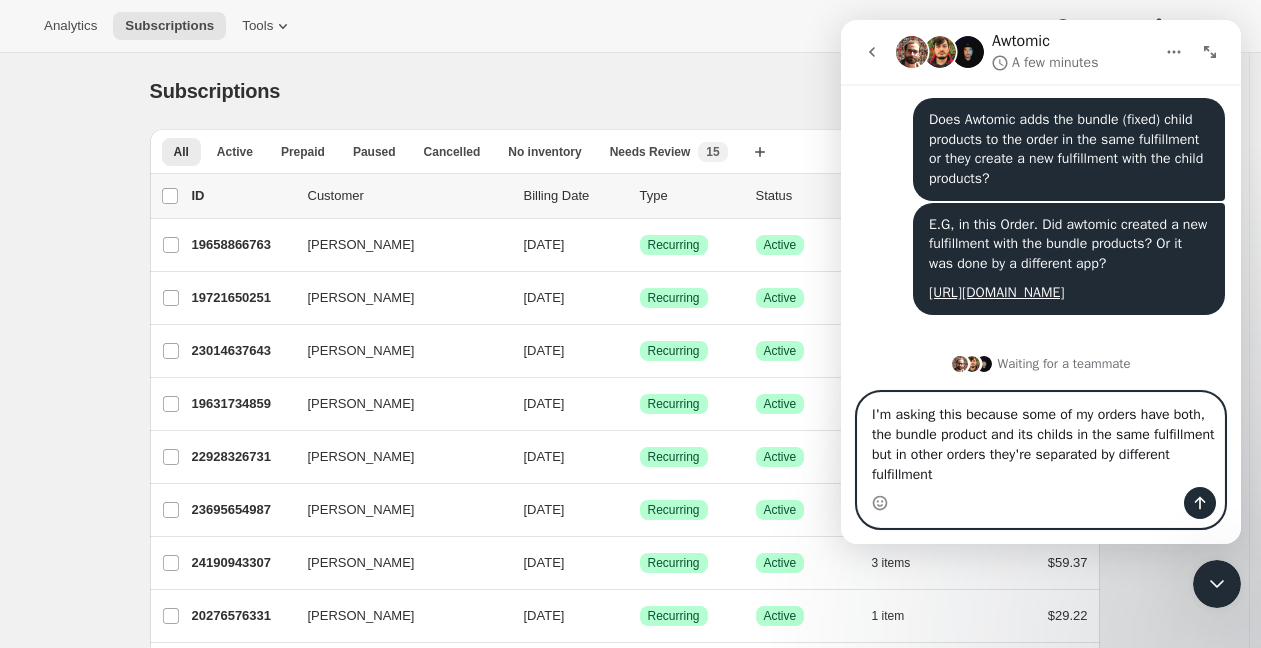 type on "I'm asking this because some of my orders have both, the bundle product and its childs in the same fulfillment but in other orders they're separated by different fulfillments" 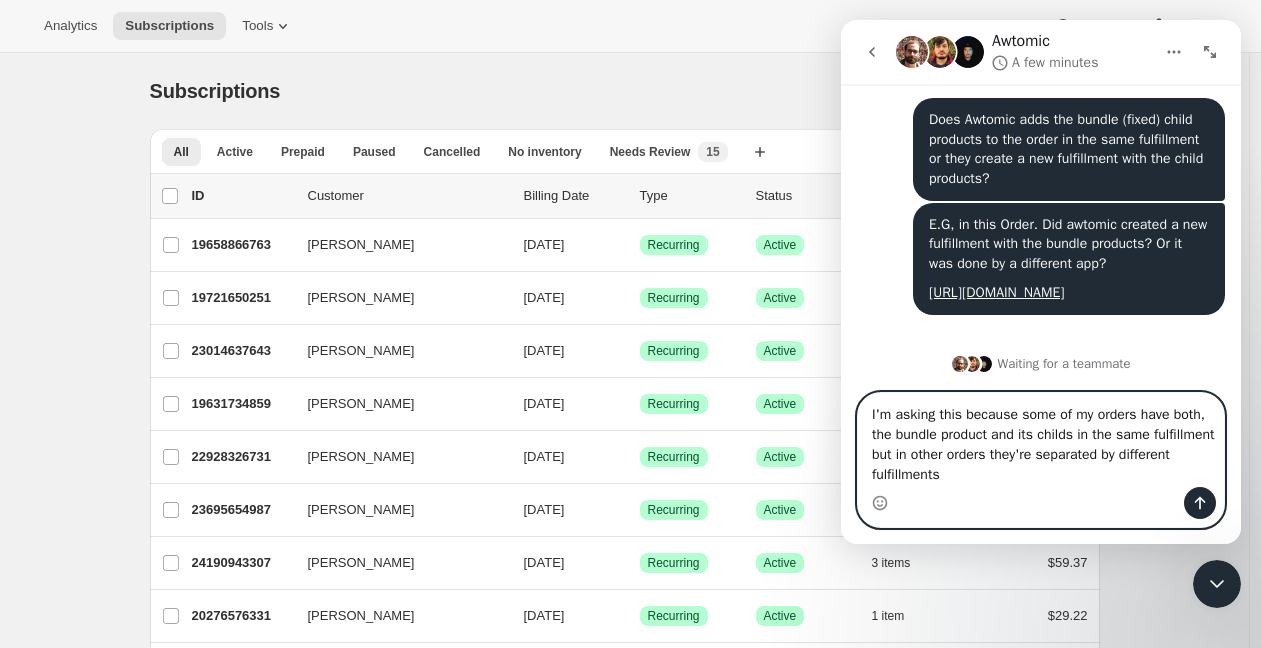type 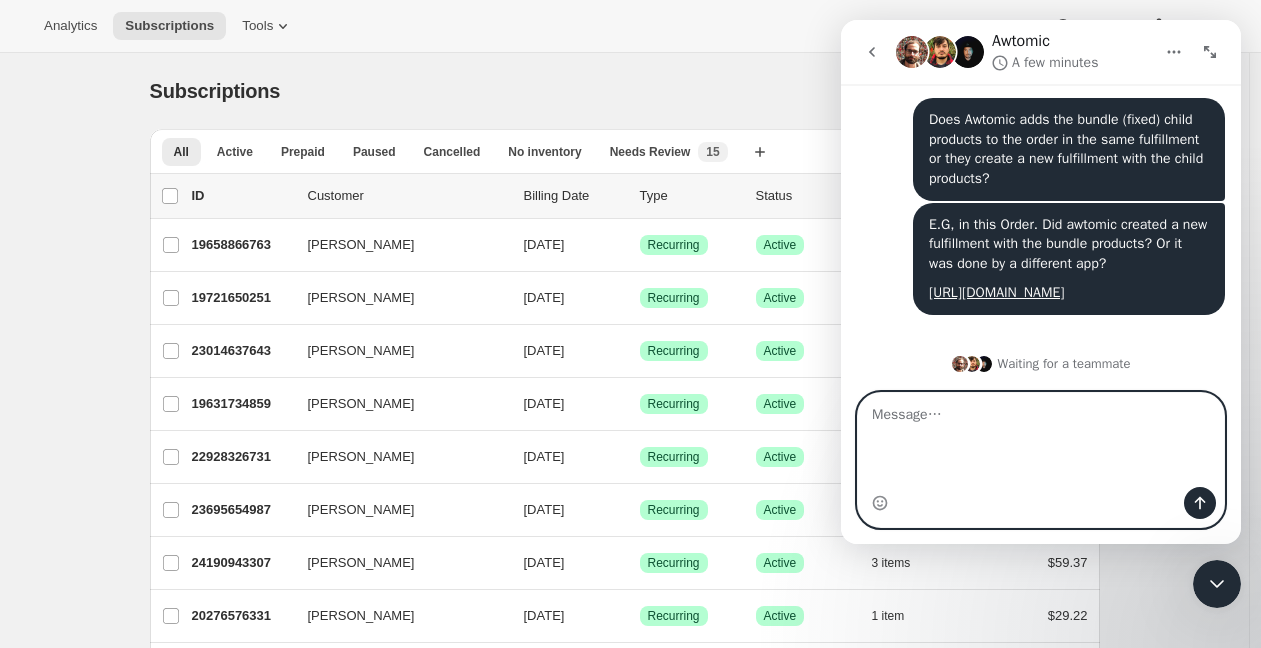 scroll, scrollTop: 420, scrollLeft: 0, axis: vertical 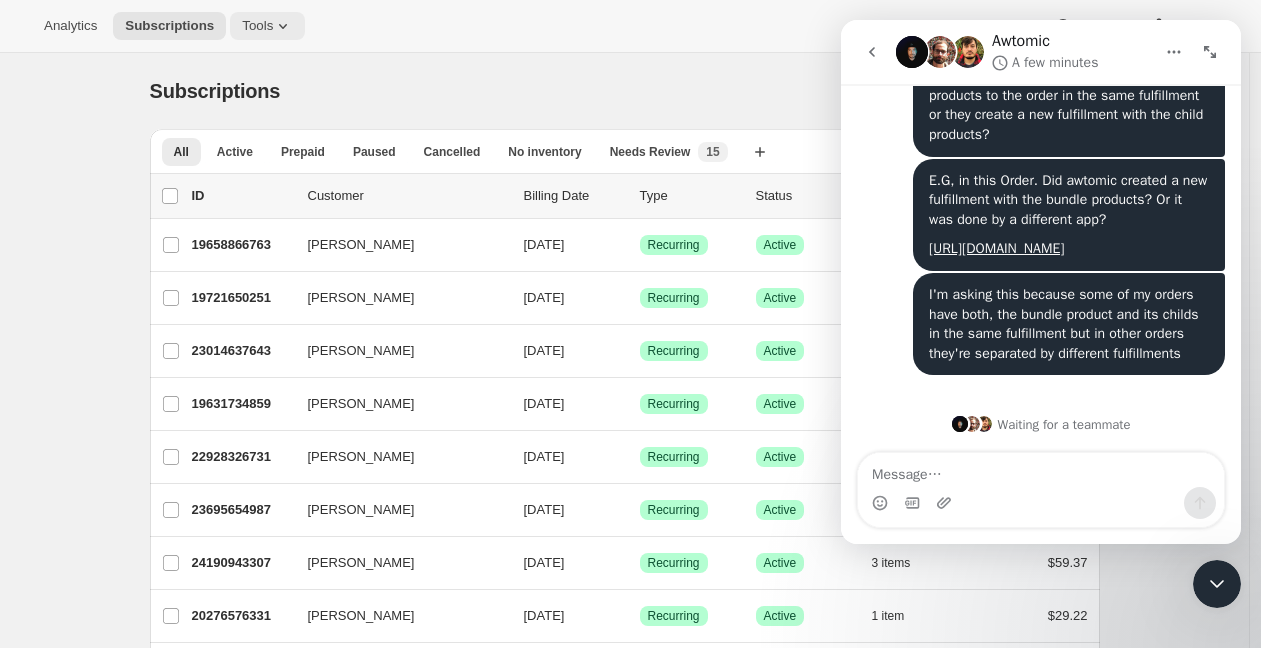 click on "Tools" at bounding box center (267, 26) 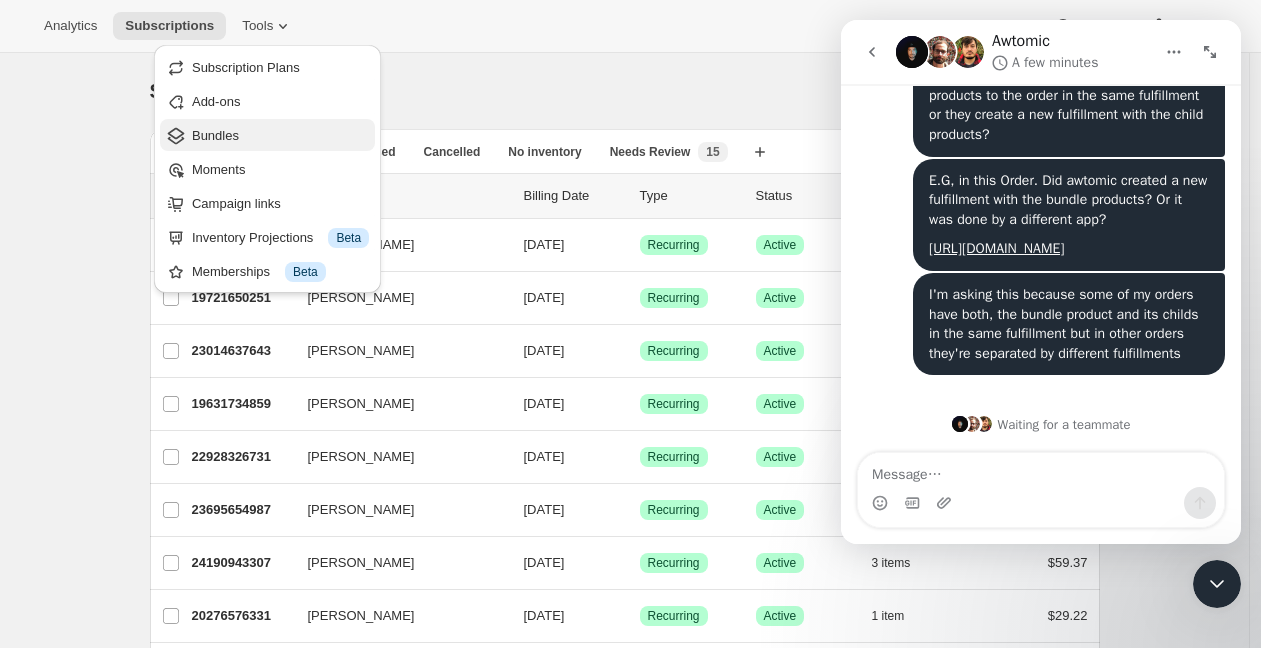 click on "Bundles" at bounding box center [280, 136] 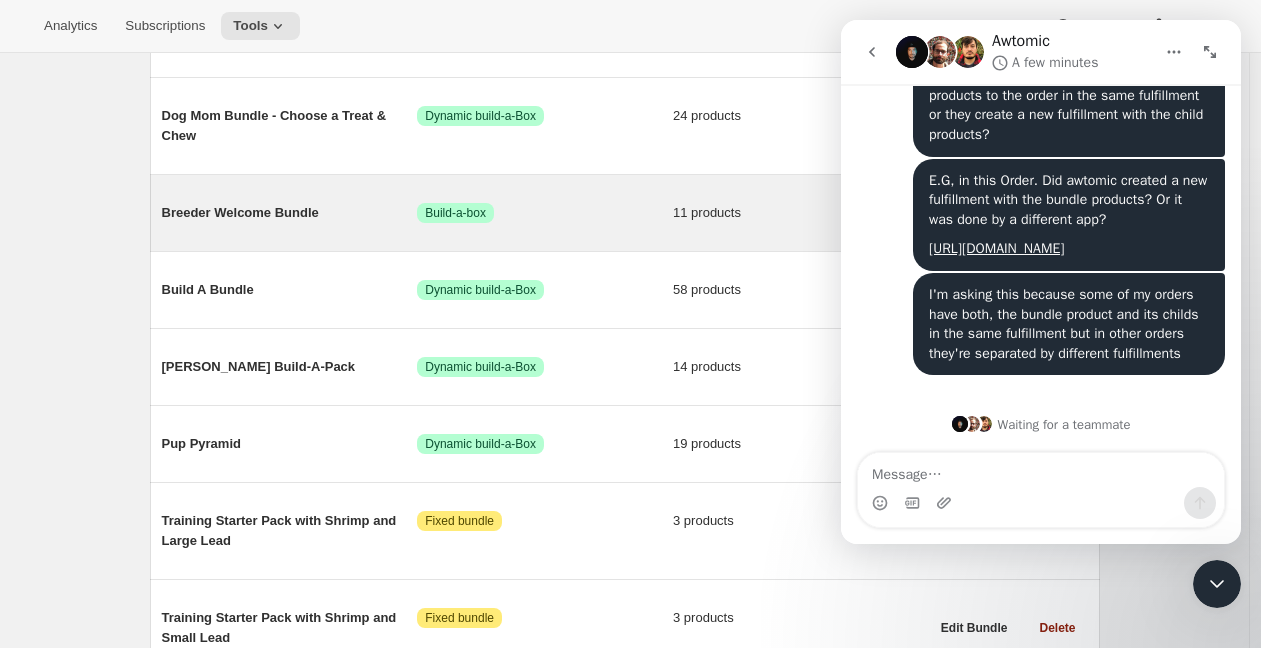 scroll, scrollTop: 595, scrollLeft: 0, axis: vertical 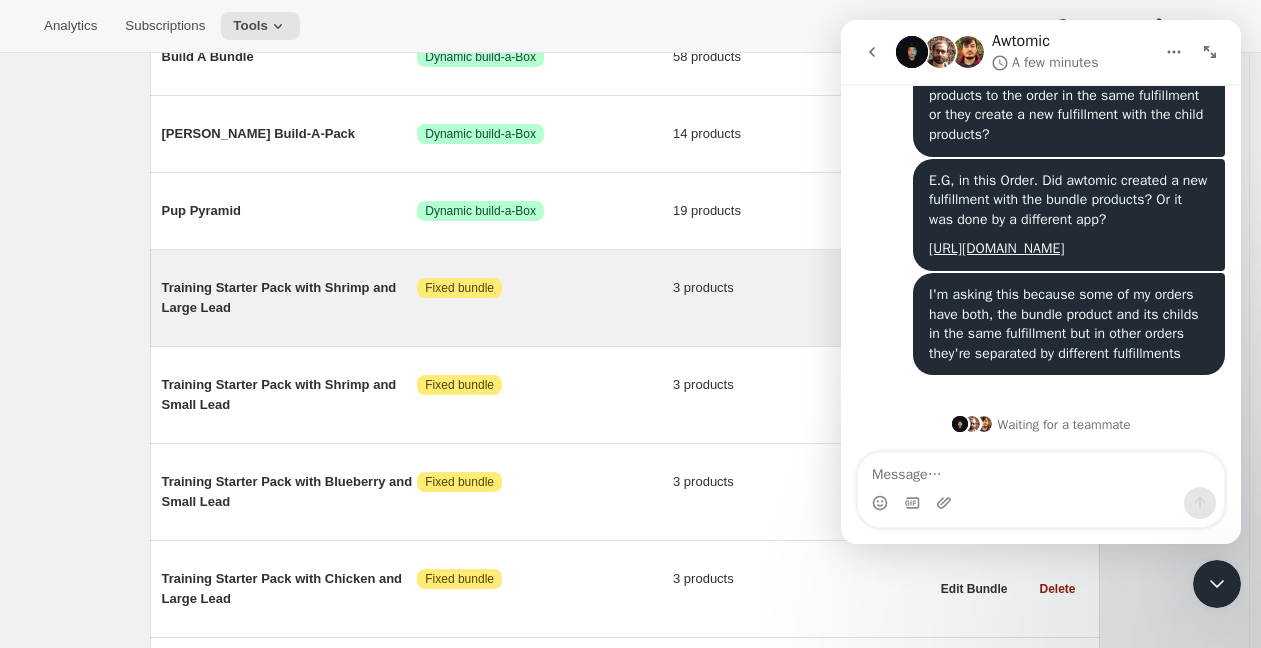 click on "Training Starter Pack with Shrimp and Large Lead" at bounding box center [290, 298] 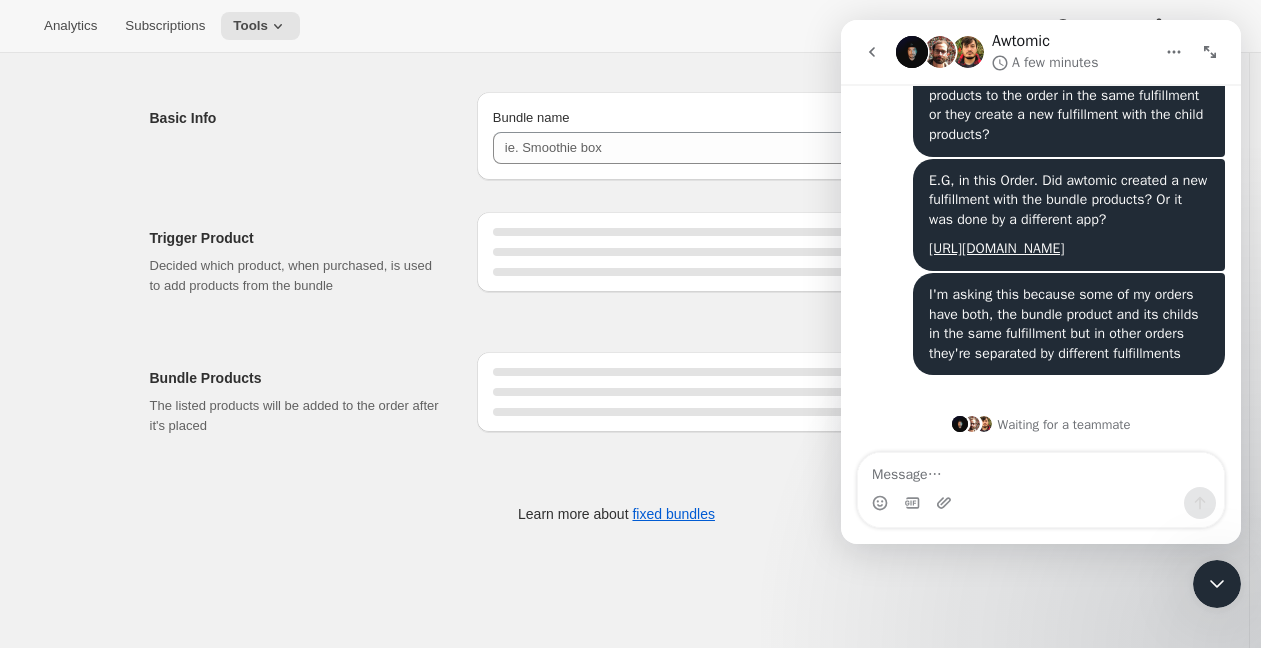 scroll, scrollTop: 0, scrollLeft: 0, axis: both 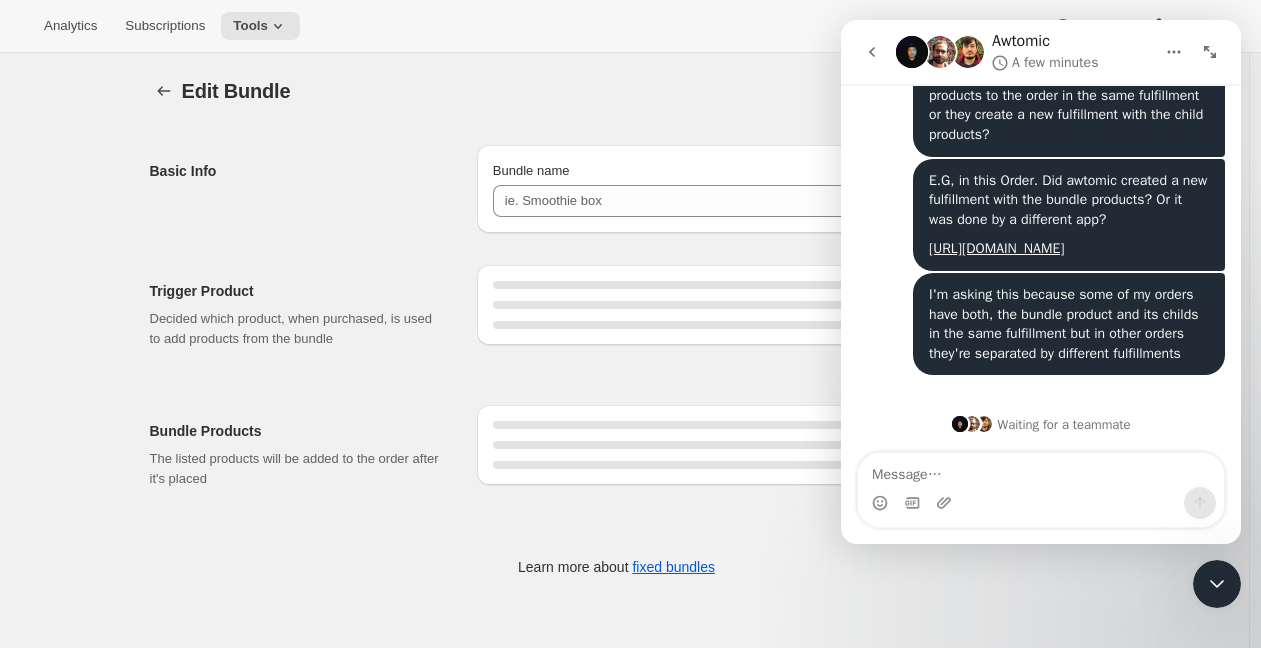 type on "Training Starter Pack with Shrimp and Large Lead" 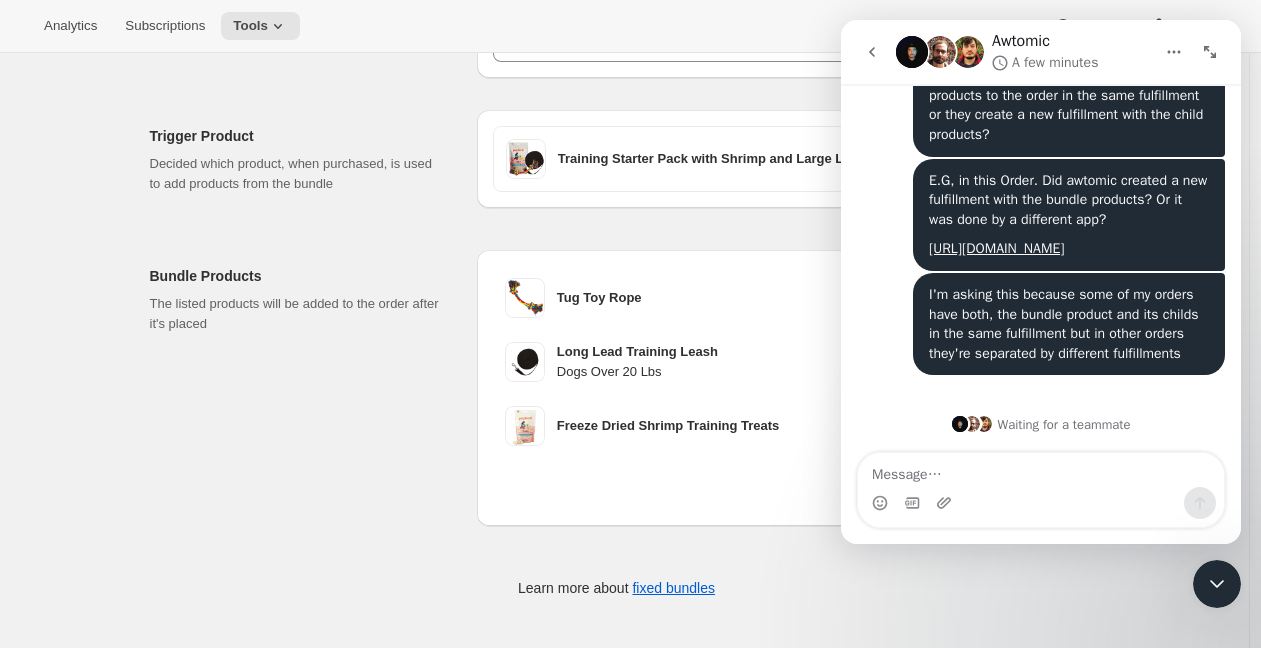 scroll, scrollTop: 0, scrollLeft: 0, axis: both 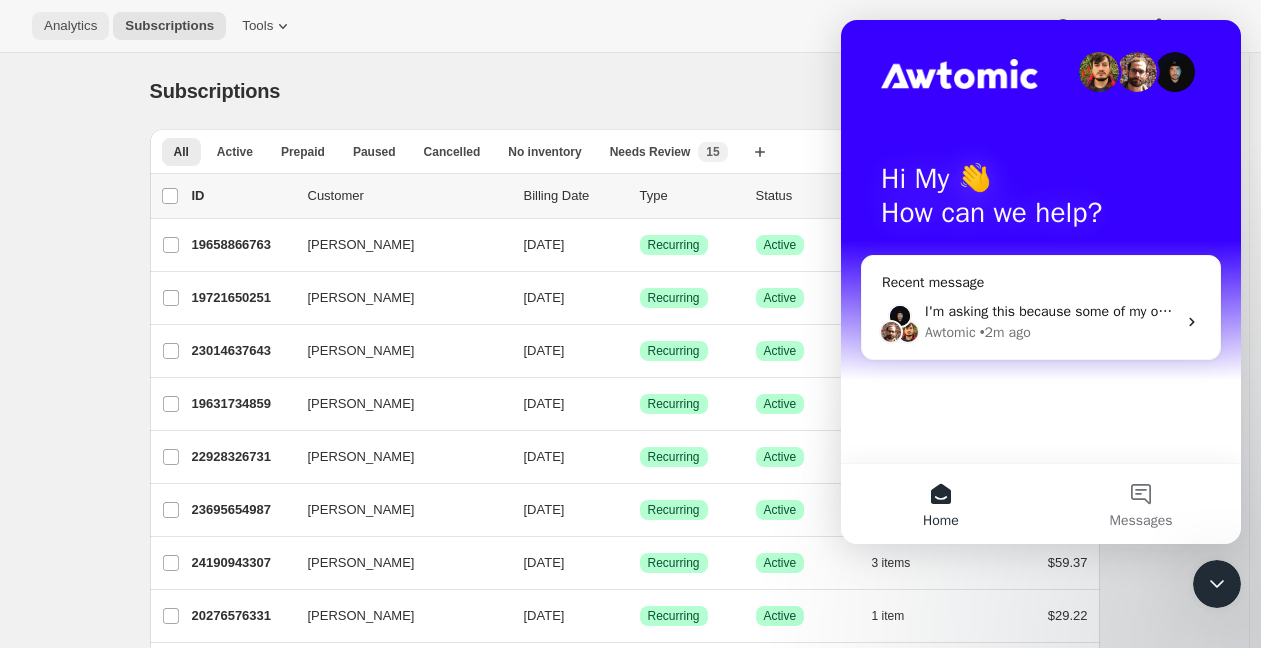 click on "Analytics" at bounding box center [70, 26] 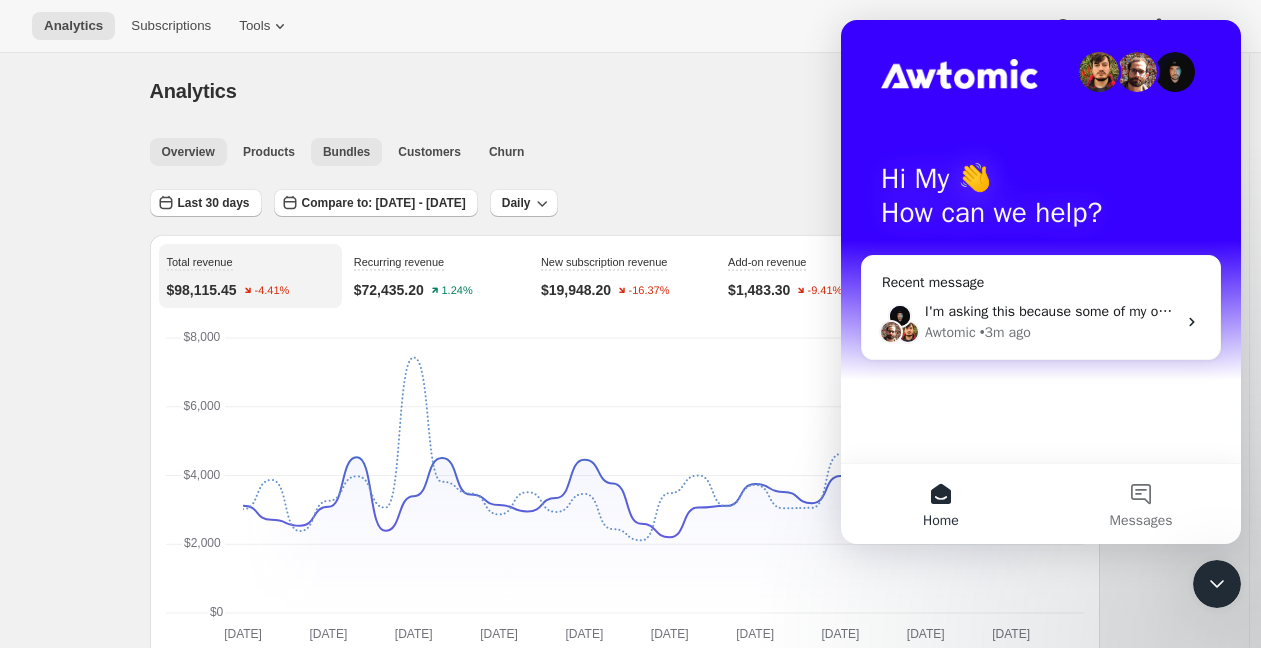 click on "Bundles" at bounding box center [346, 152] 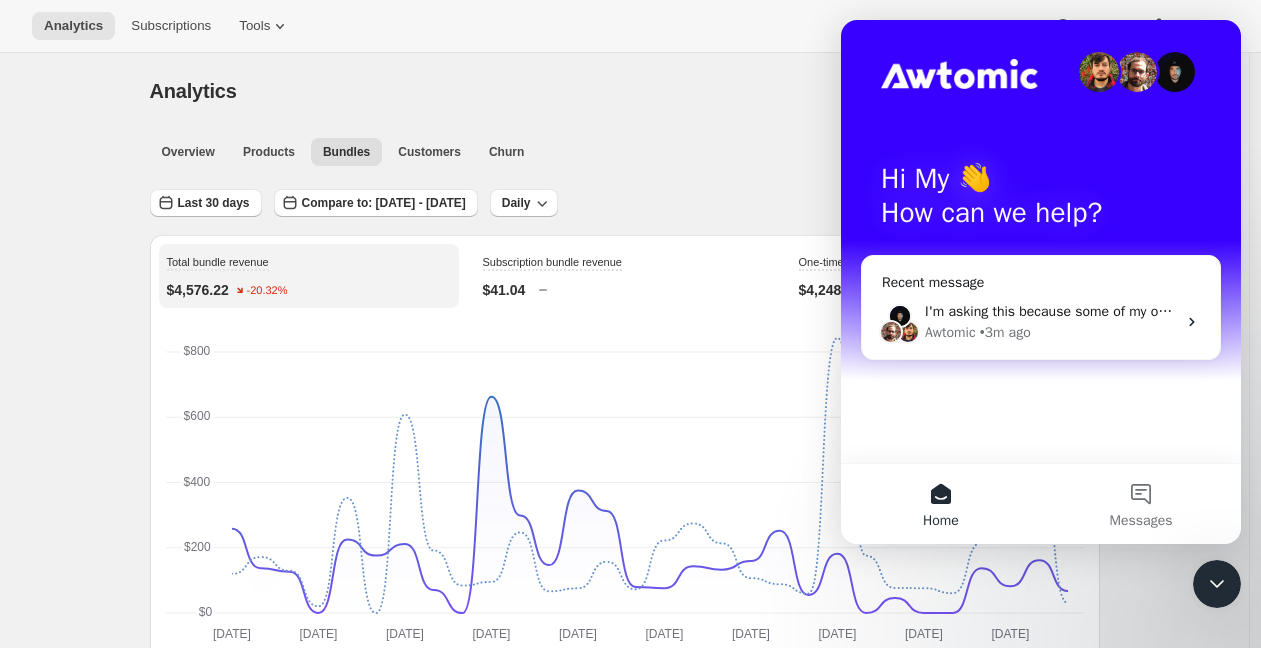 click at bounding box center (1217, 584) 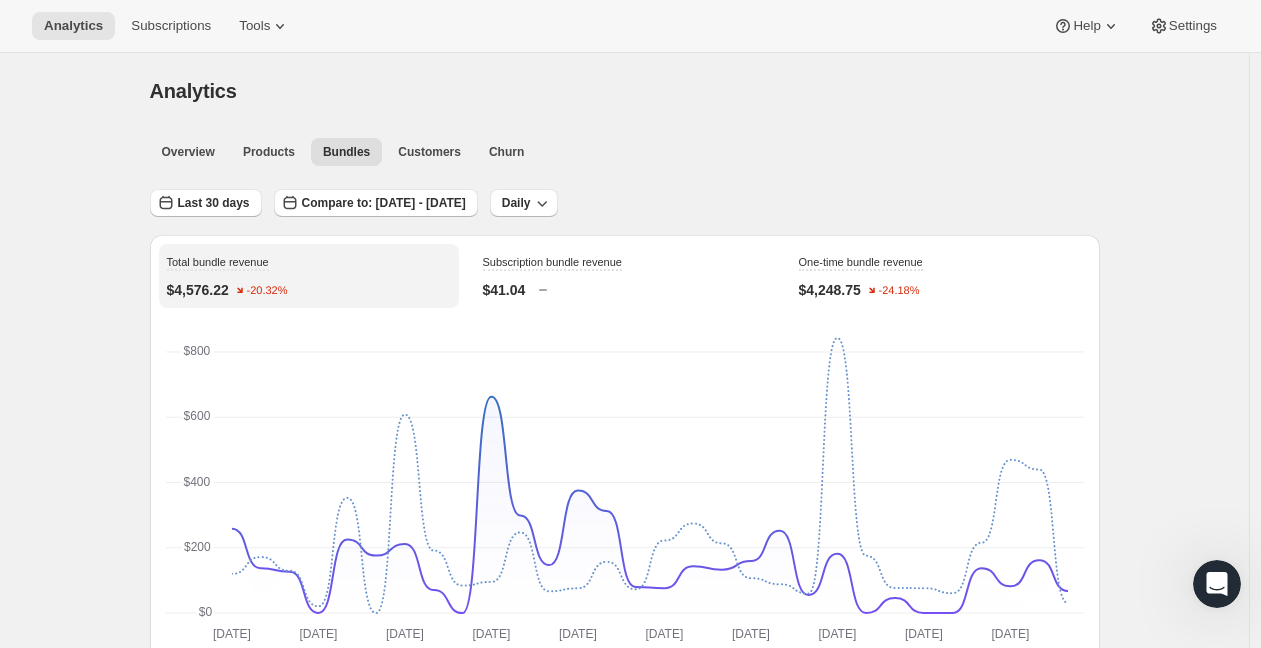 scroll, scrollTop: 0, scrollLeft: 0, axis: both 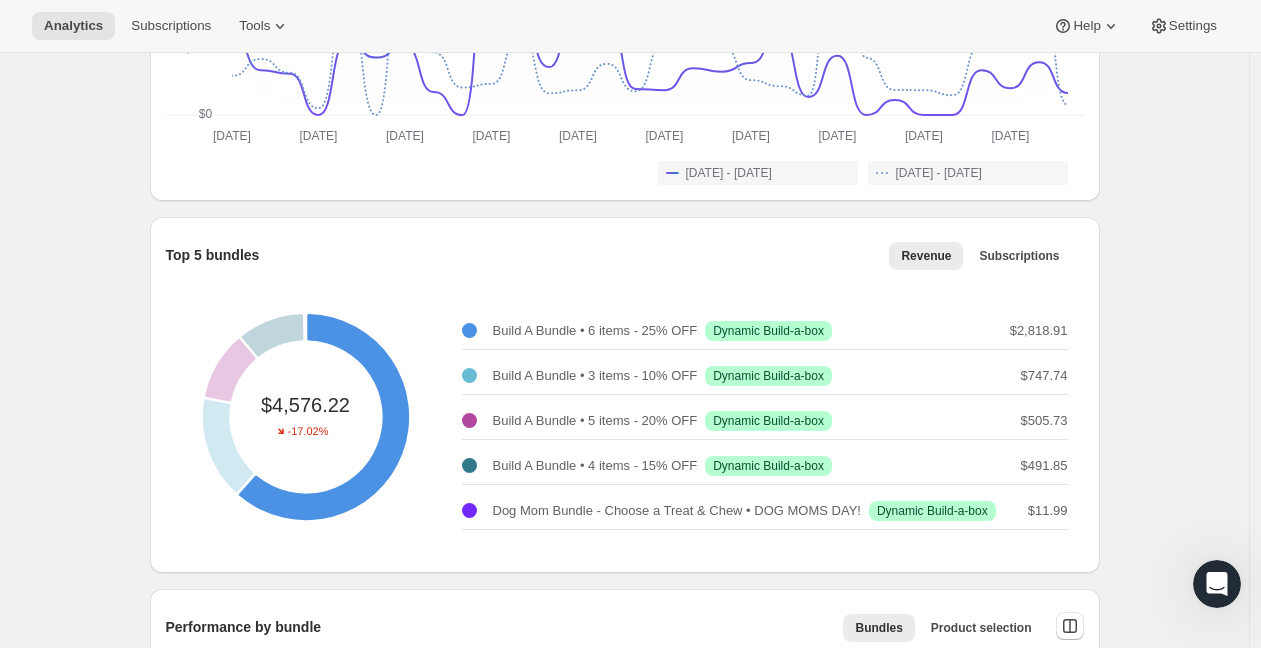 click on "Build A Bundle • 6 items - 25% OFF" at bounding box center [595, 331] 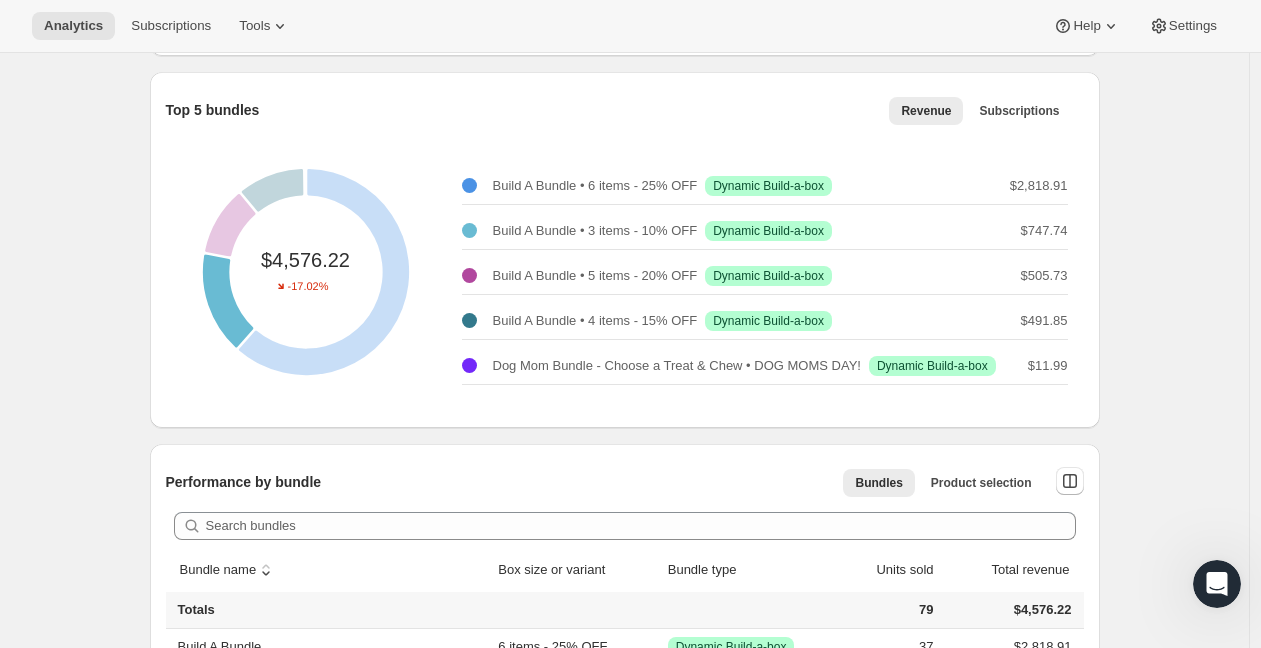 scroll, scrollTop: 645, scrollLeft: 0, axis: vertical 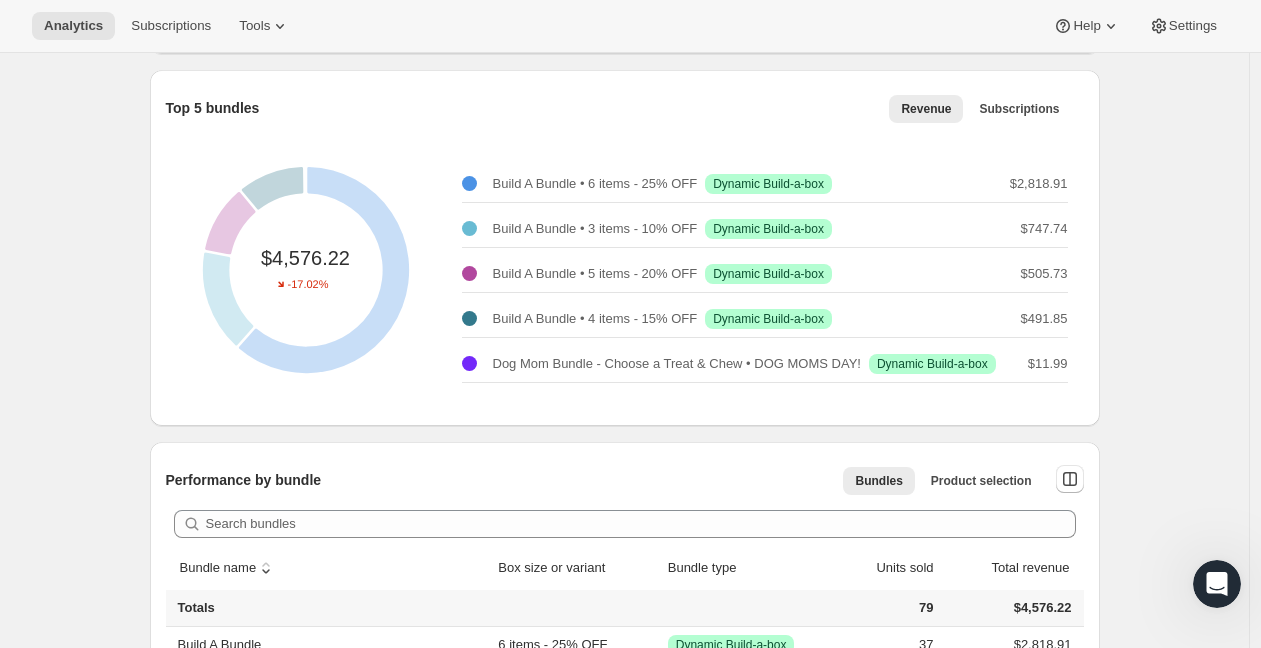 click on "Dog Mom Bundle - Choose a Treat & Chew • DOG MOMS DAY!" at bounding box center (677, 364) 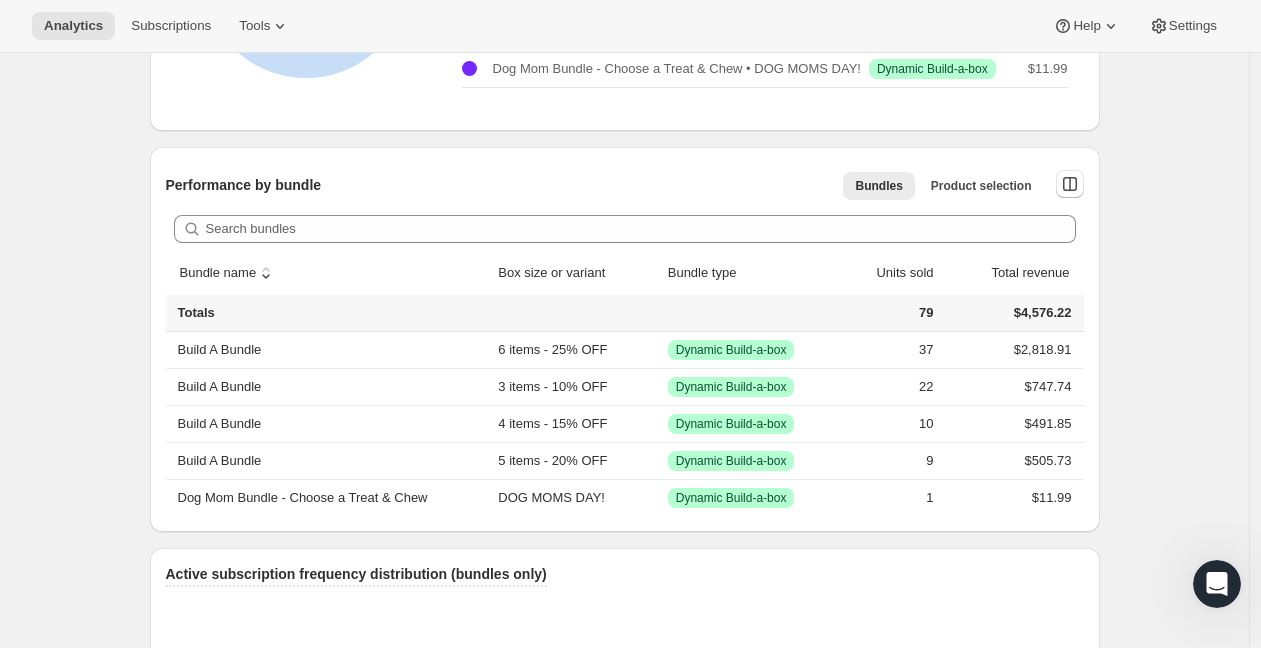 scroll, scrollTop: 1015, scrollLeft: 0, axis: vertical 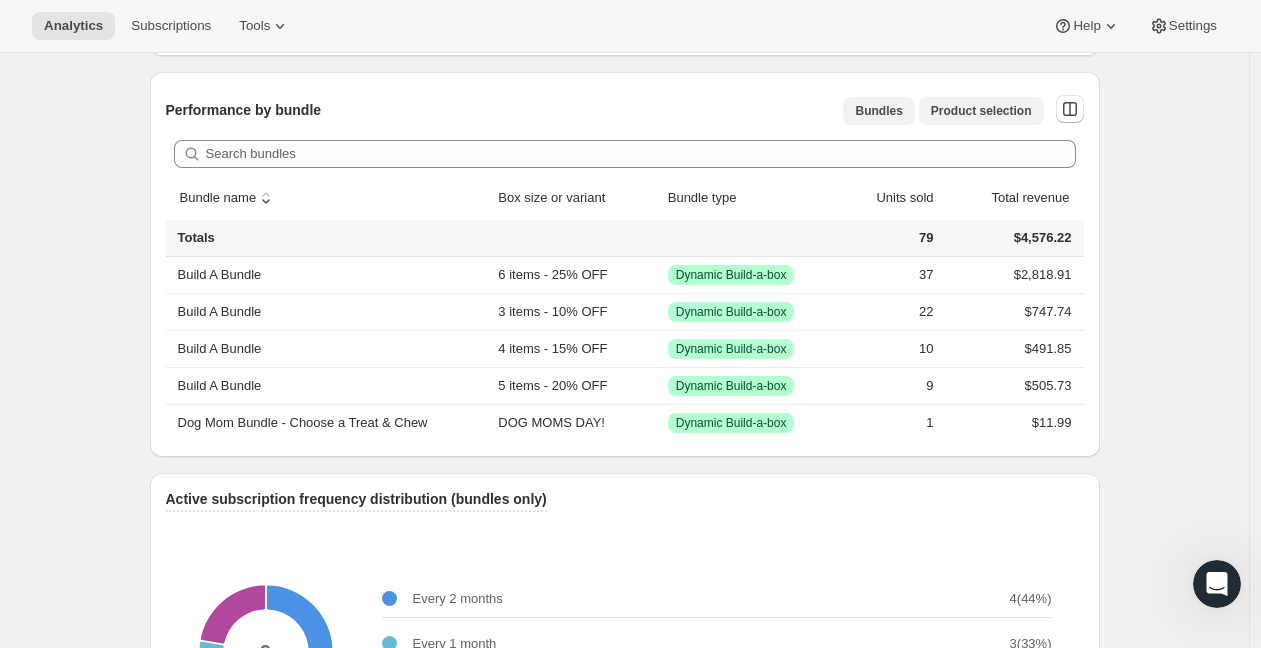 click on "Product selection" at bounding box center [981, 111] 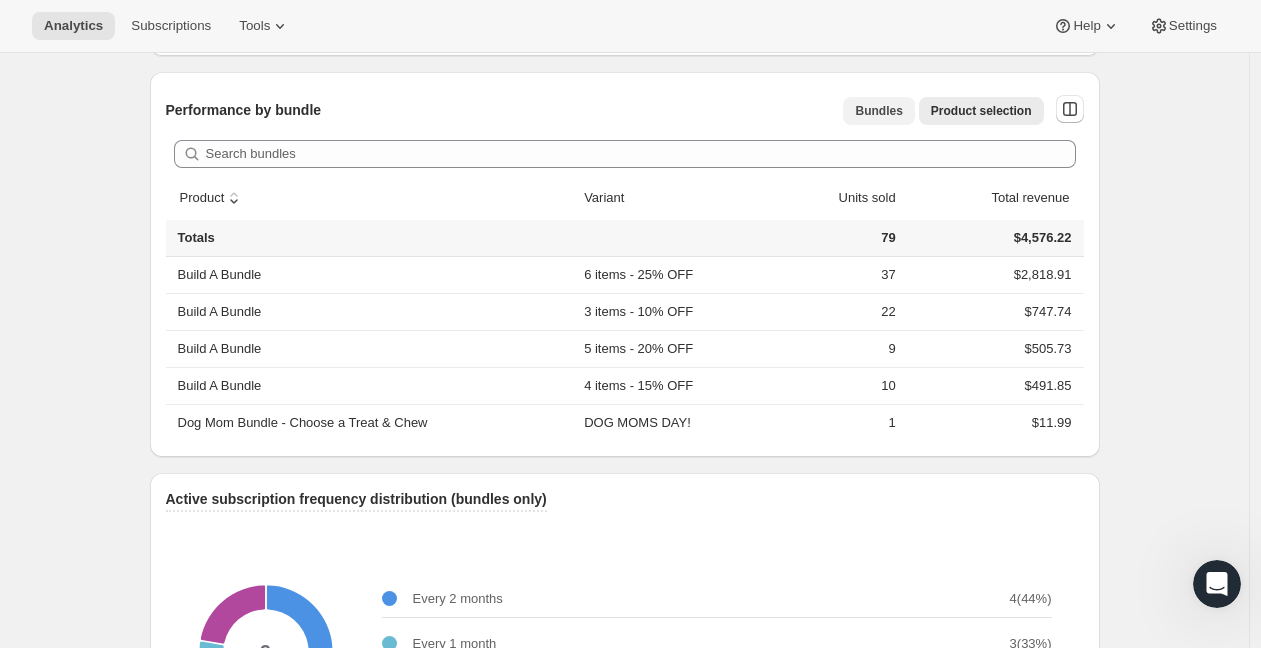 click on "Bundles" at bounding box center [878, 111] 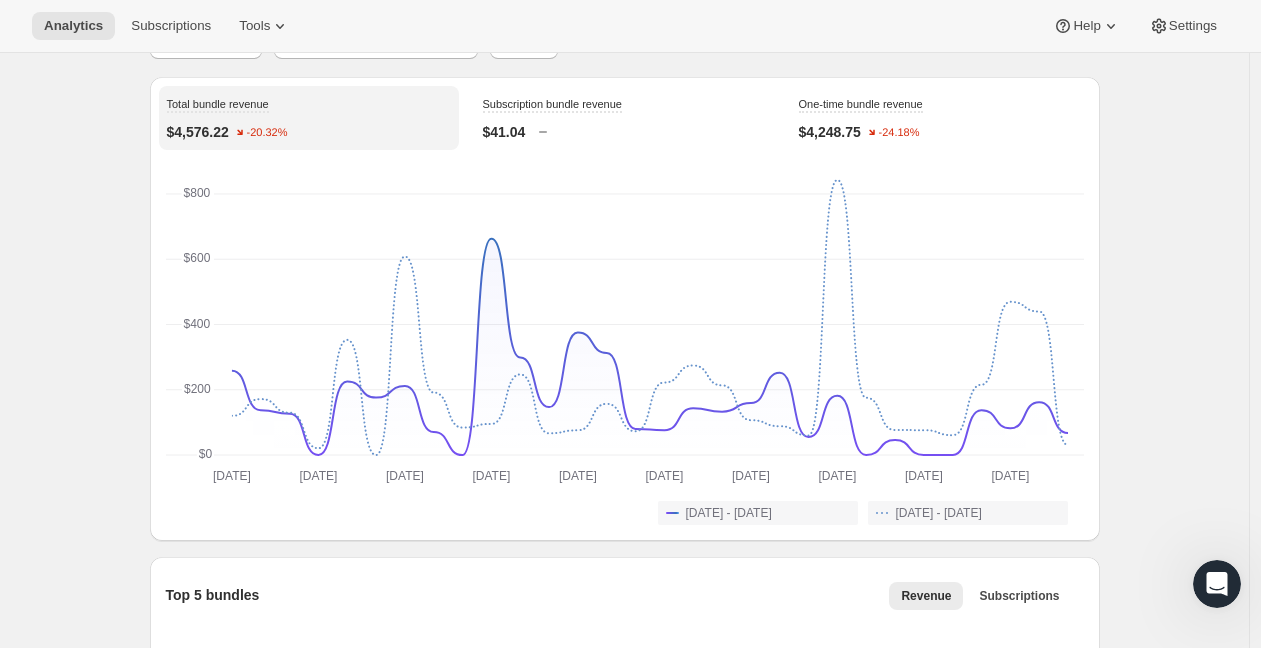 scroll, scrollTop: 0, scrollLeft: 0, axis: both 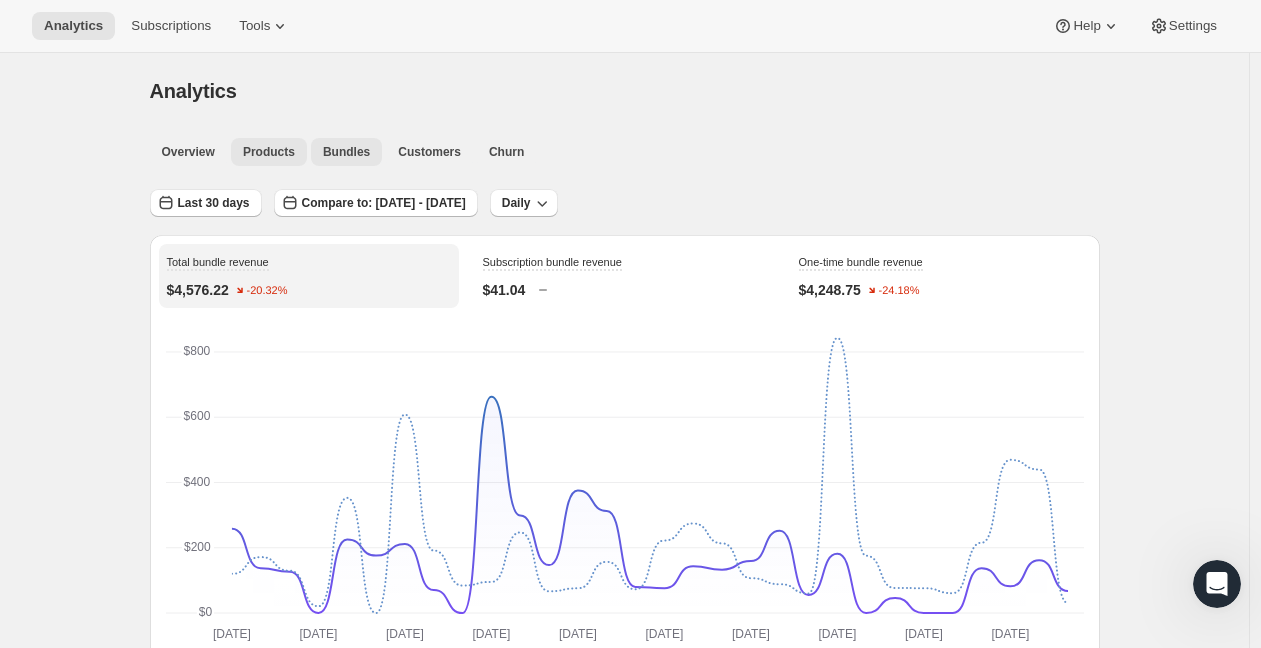click on "Products" at bounding box center [269, 152] 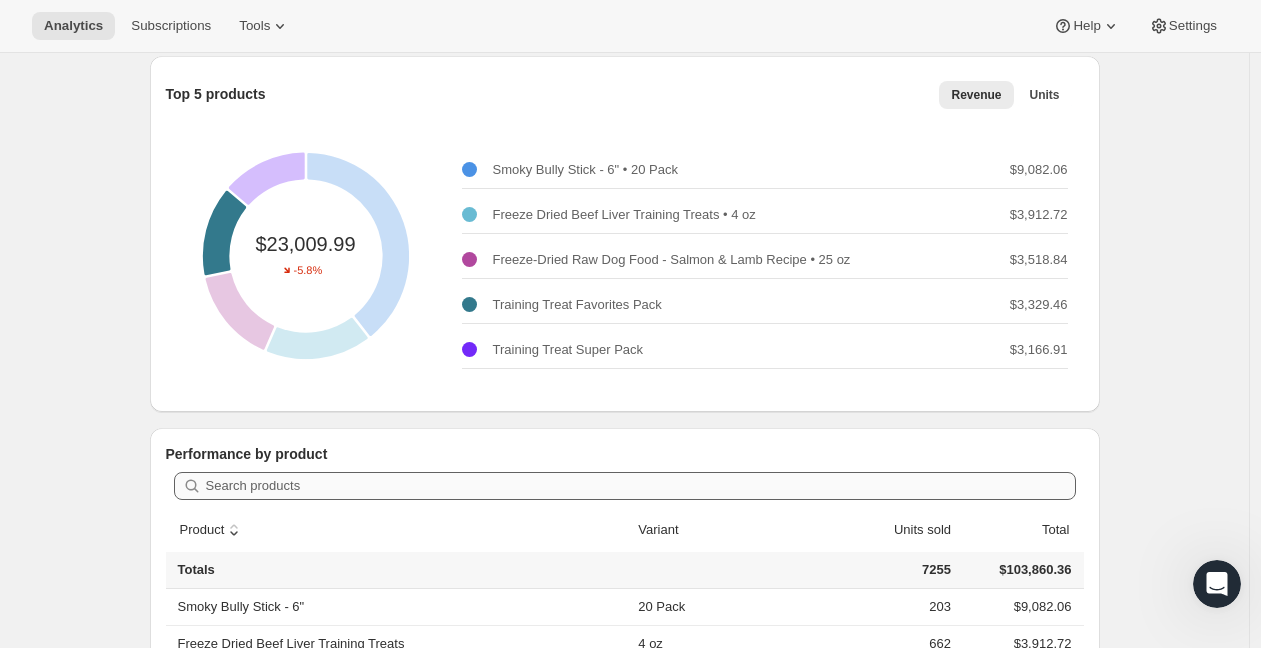 scroll, scrollTop: 453, scrollLeft: 0, axis: vertical 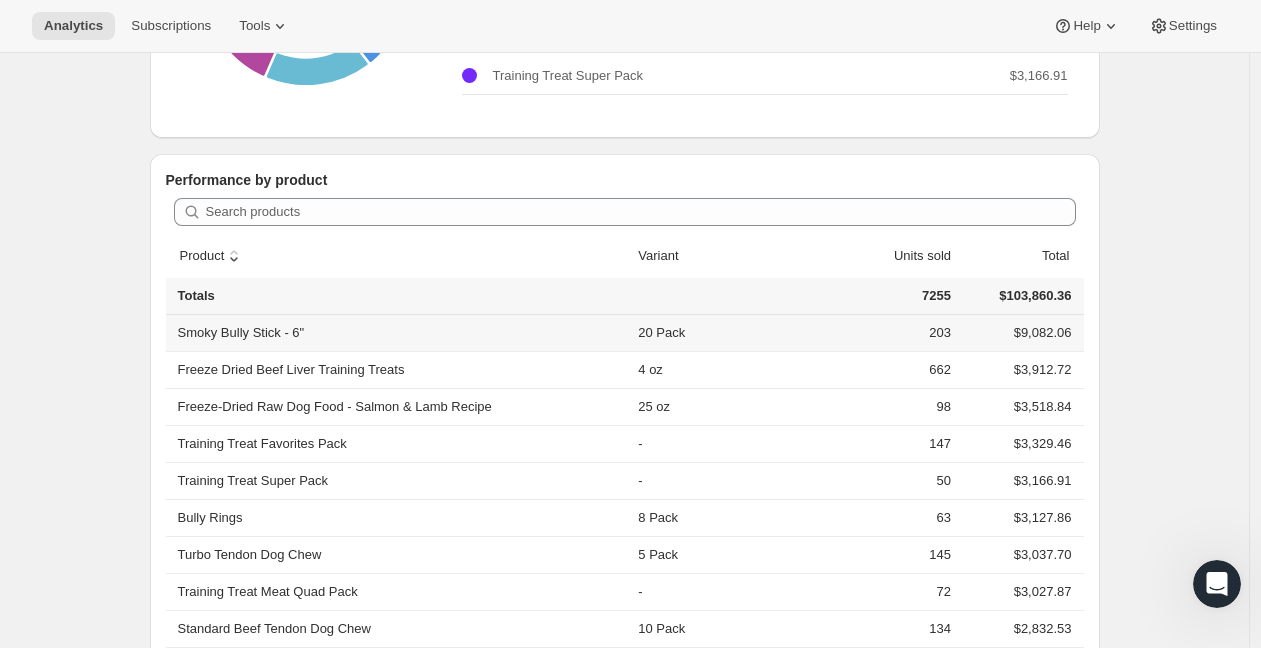 click on "Smoky Bully Stick - 6"" at bounding box center (399, 333) 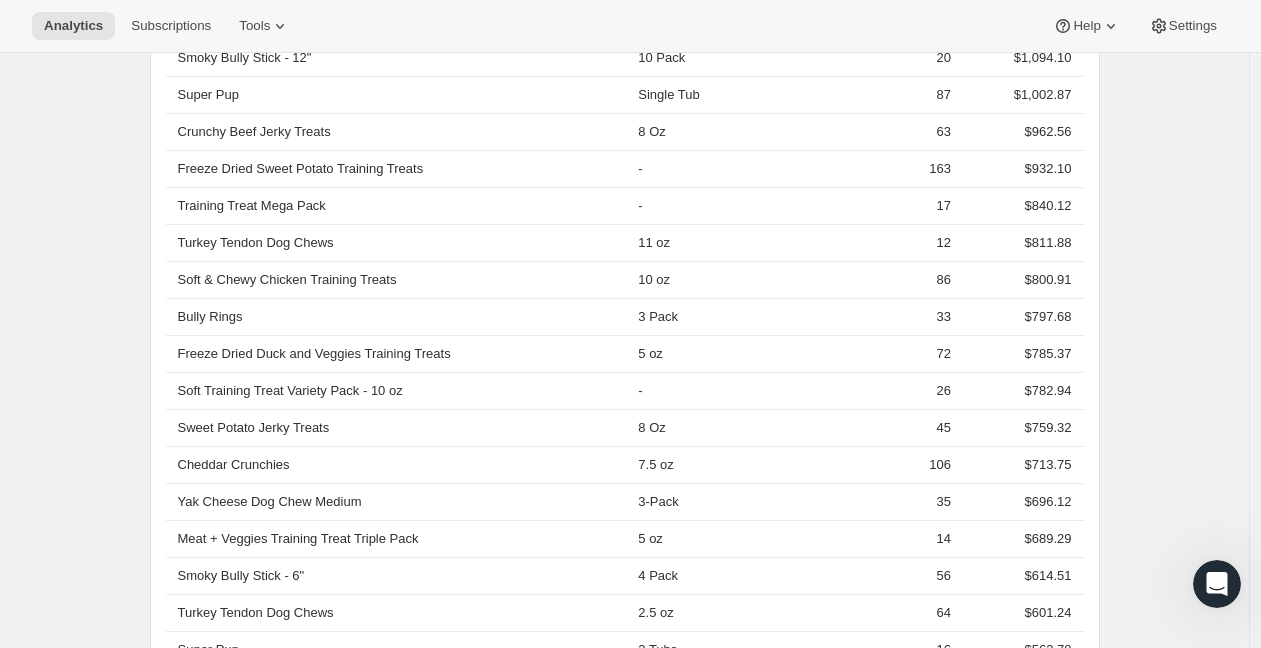 scroll, scrollTop: 0, scrollLeft: 0, axis: both 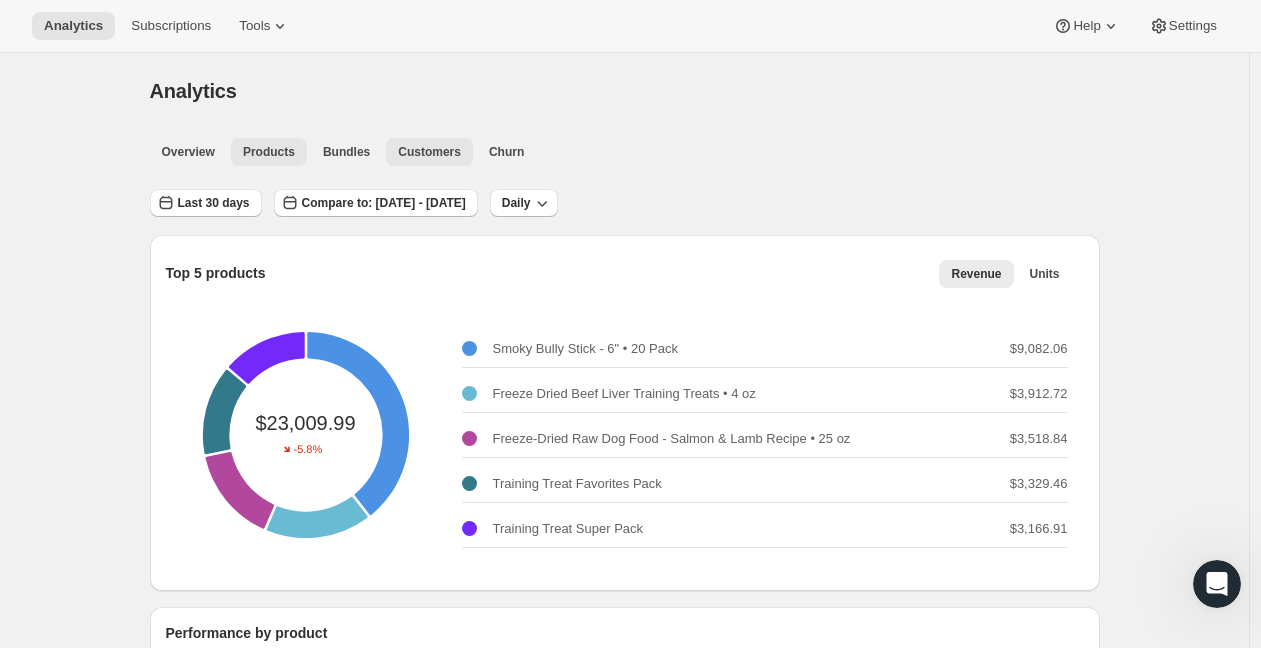 click on "Customers" at bounding box center [429, 152] 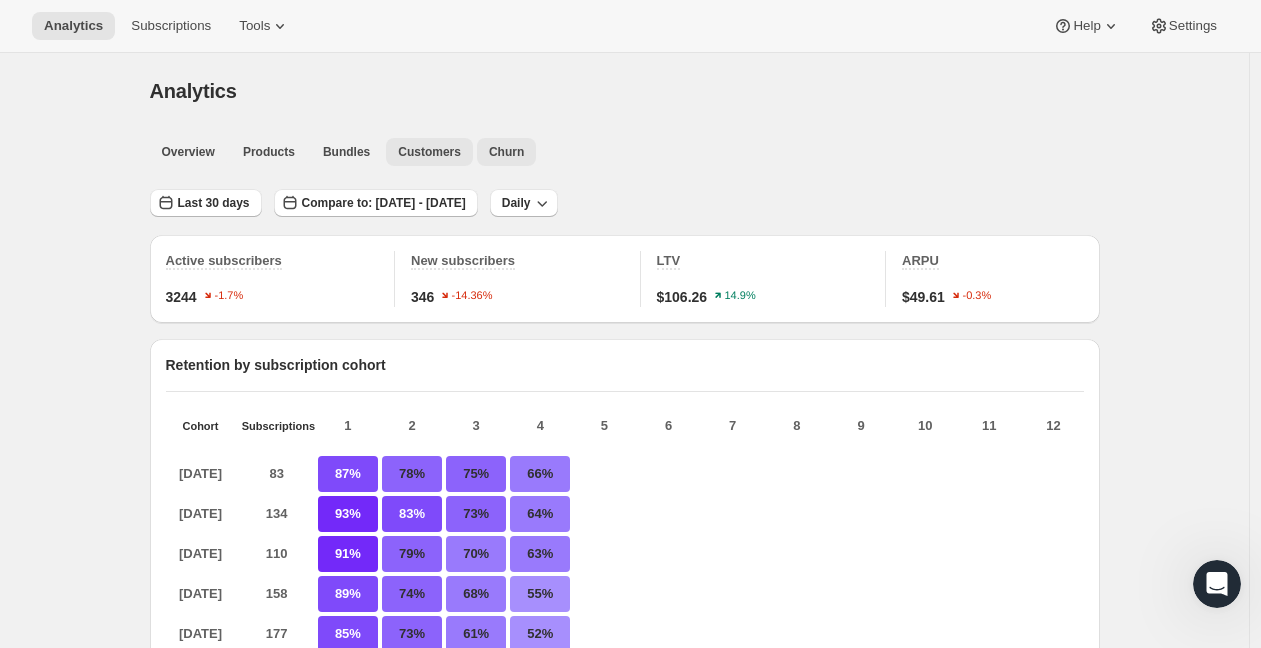 click on "Churn" at bounding box center (506, 152) 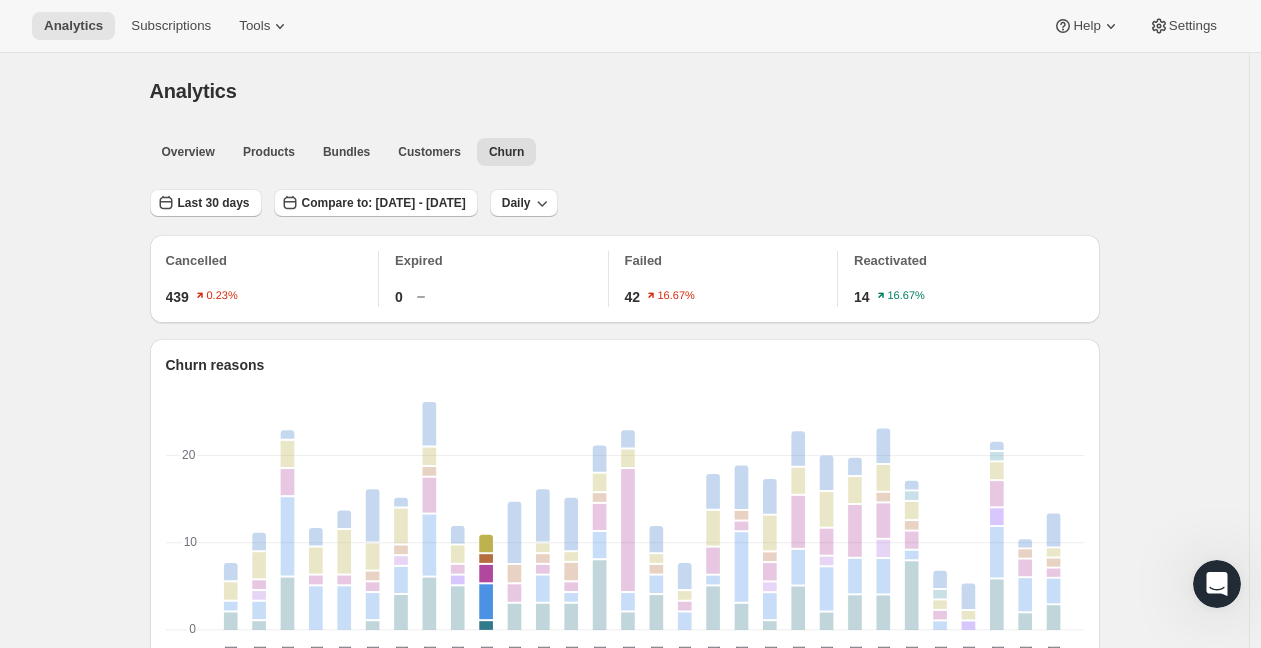 scroll, scrollTop: 577, scrollLeft: 0, axis: vertical 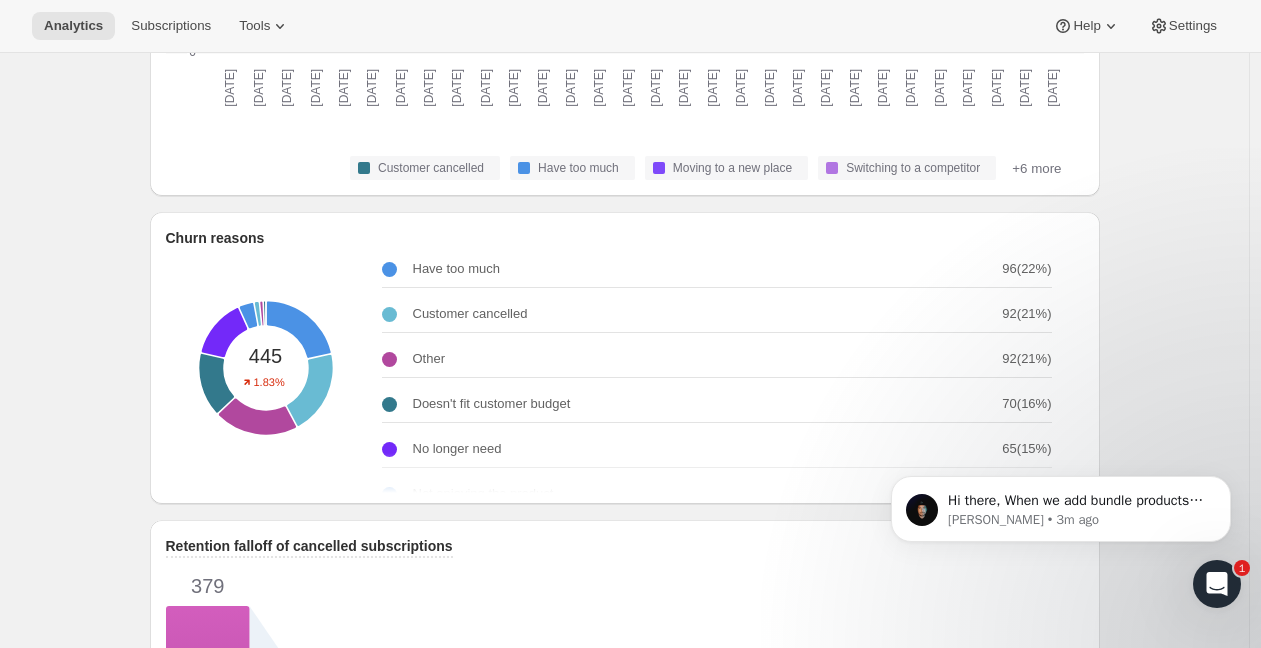 click at bounding box center [1217, 584] 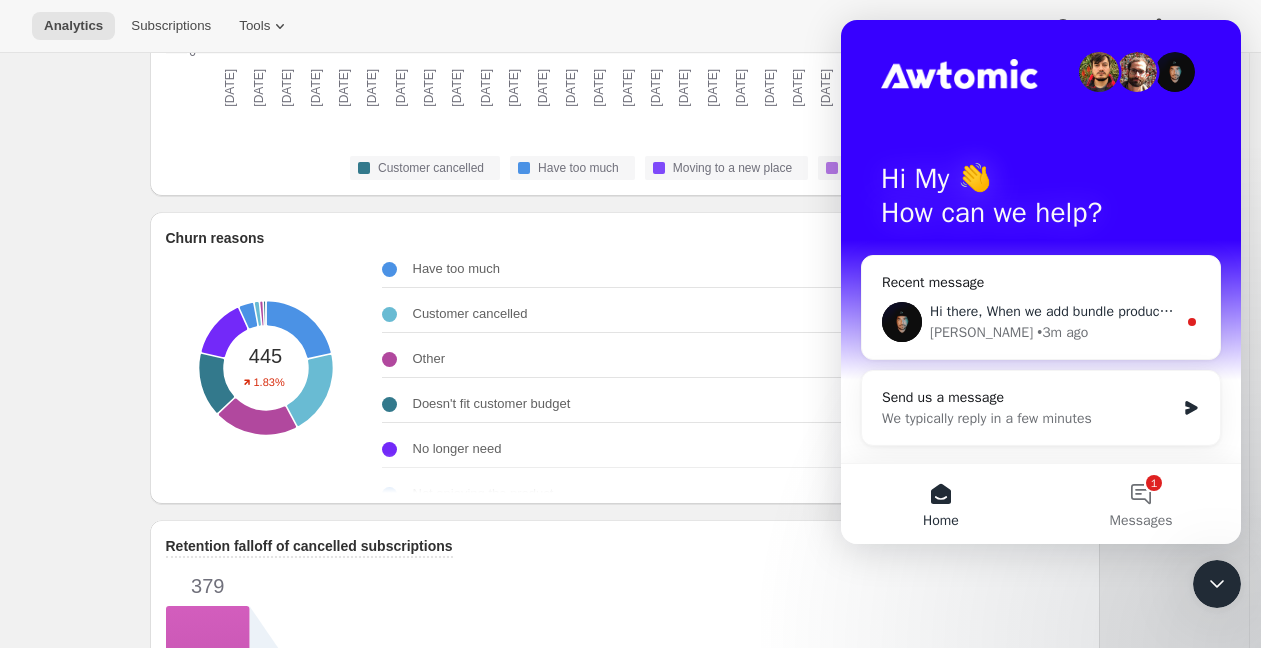 click on "Adrian •  3m ago" at bounding box center [1053, 332] 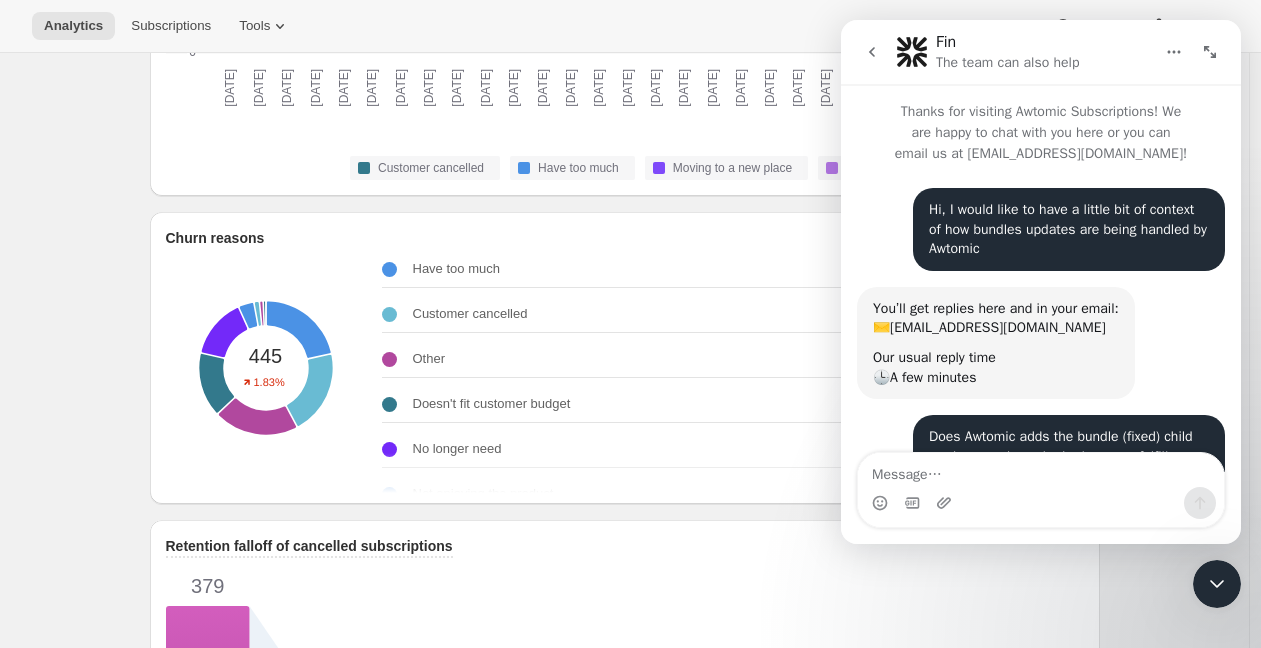 scroll, scrollTop: 3, scrollLeft: 0, axis: vertical 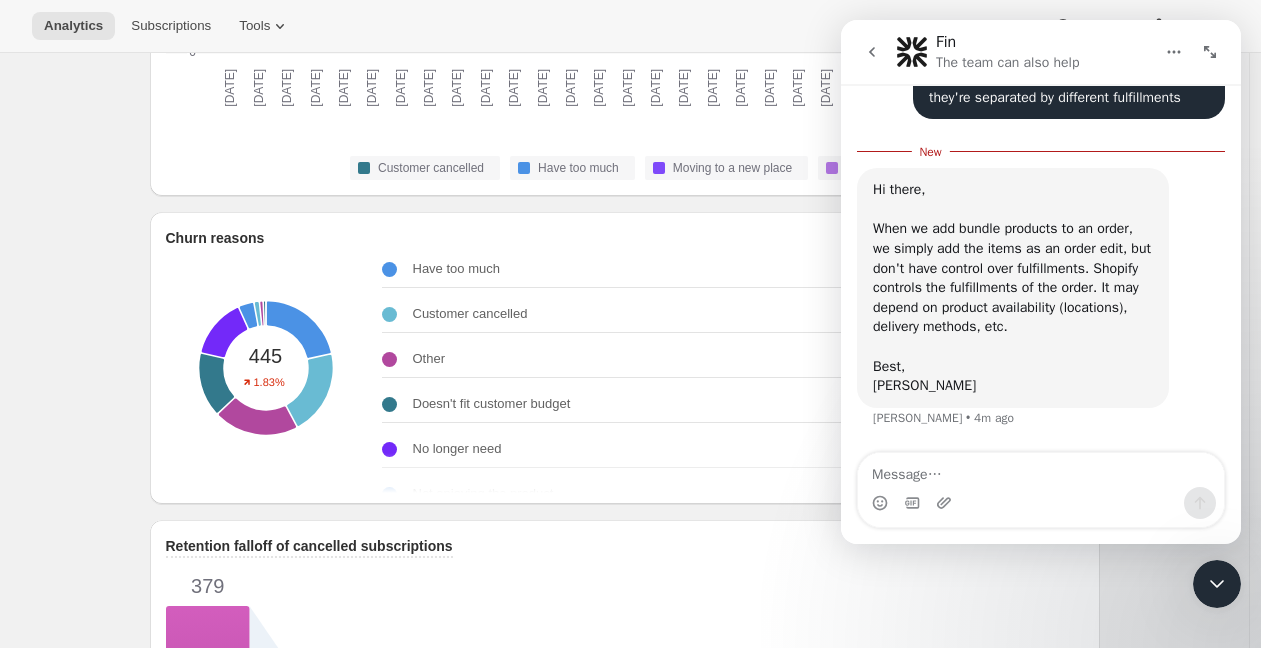 click on "Analytics. This page is ready Analytics Overview Products Bundles Customers Churn More views Overview Products Bundles Customers Churn More views Last 30 days Compare to: May 25, 2025 - Jun 23, 2025 Daily Cancelled 439 0.23% Expired 0 Failed 42 16.67% Reactivated 14 16.67% Churn reasons 2025-06-24 2025-06-24 2025-06-25 2025-06-25 2025-06-26 2025-06-26 2025-06-27 2025-06-27 2025-06-28 2025-06-28 2025-06-29 2025-06-29 2025-06-30 2025-06-30 2025-07-01 2025-07-01 2025-07-02 2025-07-02 2025-07-03 2025-07-03 2025-07-04 2025-07-04 2025-07-05 2025-07-05 2025-07-06 2025-07-06 2025-07-07 2025-07-07 2025-07-08 2025-07-08 2025-07-09 2025-07-09 2025-07-10 2025-07-10 2025-07-11 2025-07-11 2025-07-12 2025-07-12 2025-07-13 2025-07-13 2025-07-14 2025-07-14 2025-07-15 2025-07-15 2025-07-16 2025-07-16 2025-07-17 2025-07-17 2025-07-18 2025-07-18 2025-07-19 2025-07-19 2025-07-20 2025-07-20 2025-07-21 2025-07-21 2025-07-22 2025-07-22 2025-07-23 2025-07-23 0 0 10 10 20 20 Customer cancelled Have too much Moving to a new place 445 4" at bounding box center (624, 740) 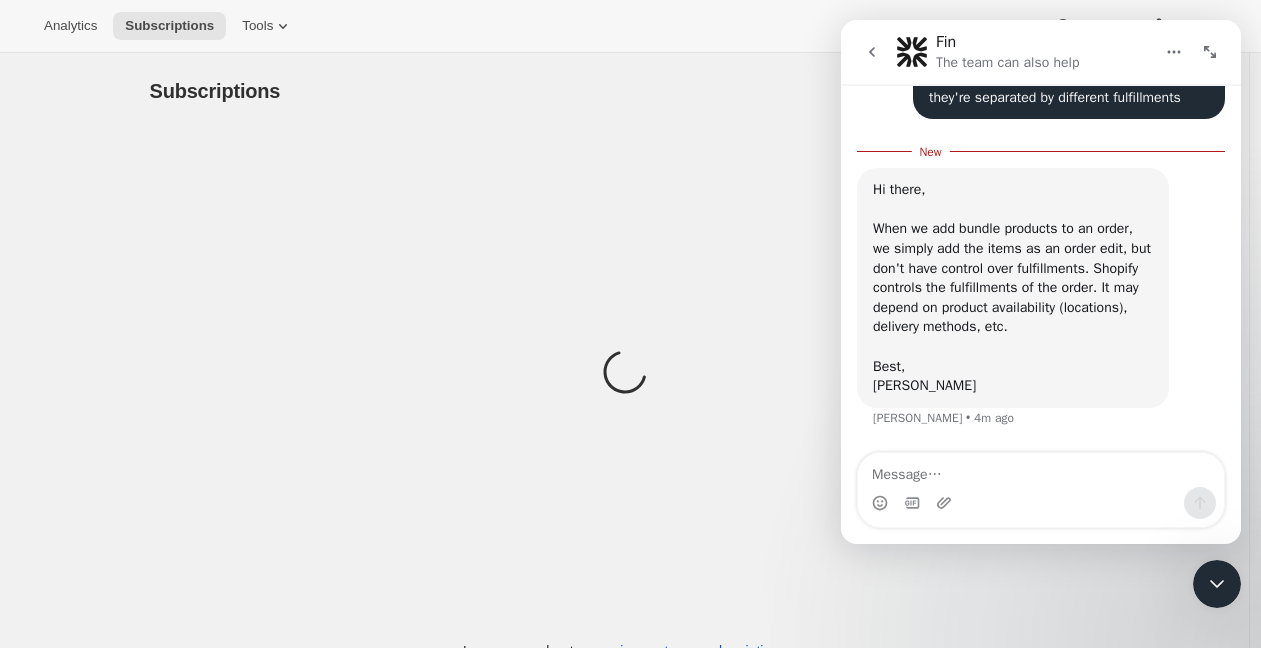 click 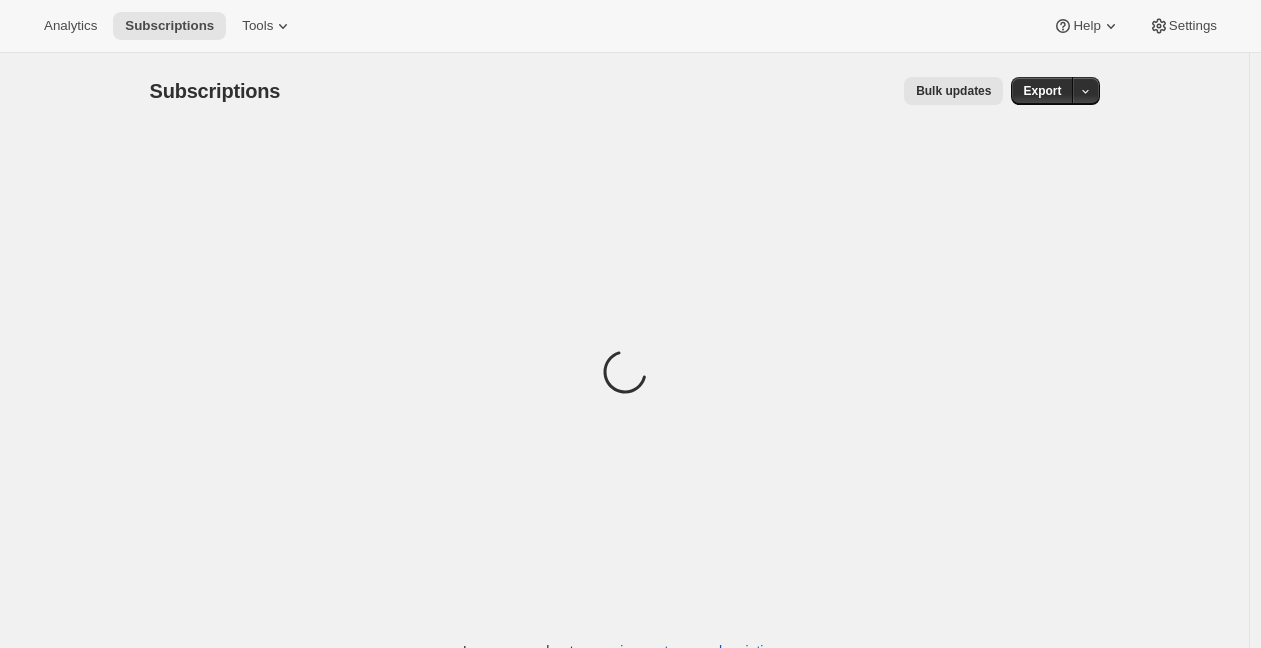 scroll, scrollTop: 0, scrollLeft: 0, axis: both 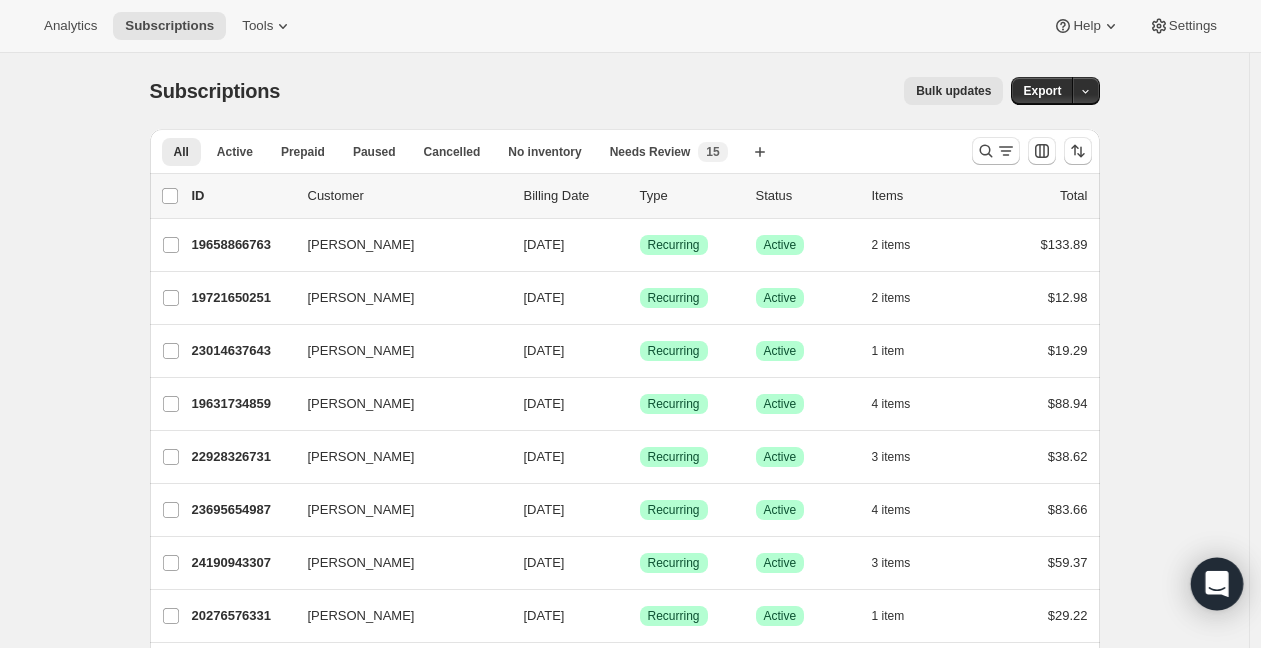 click at bounding box center (1217, 584) 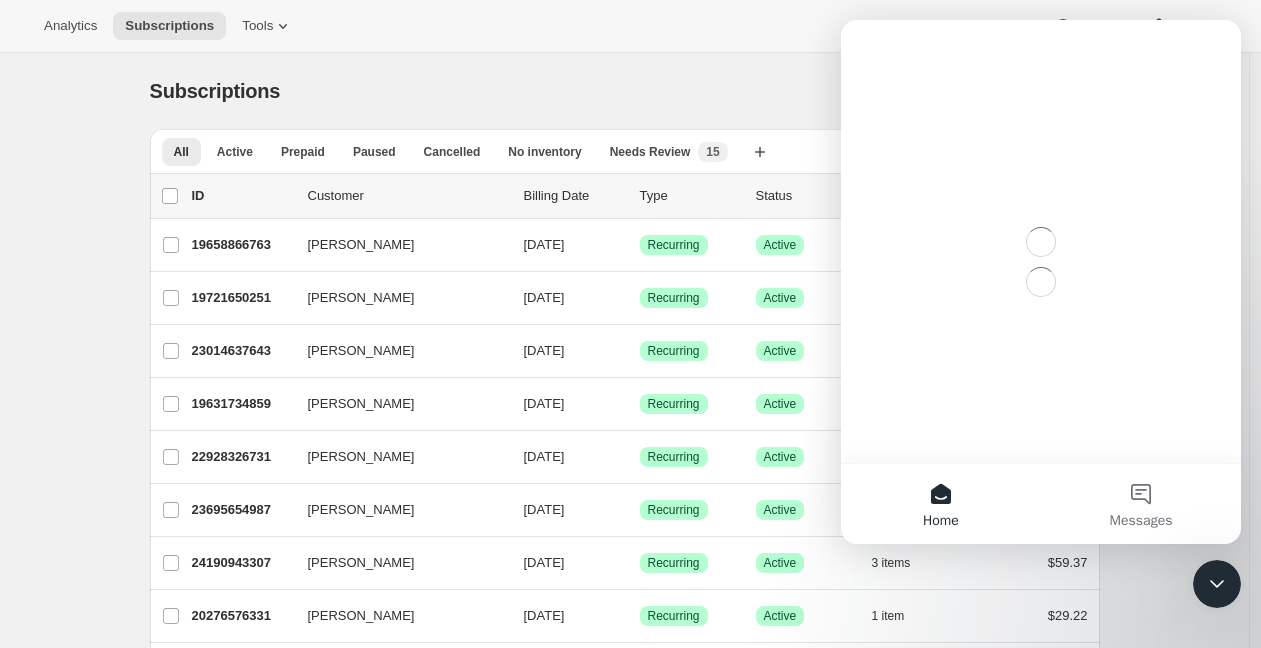 scroll, scrollTop: 0, scrollLeft: 0, axis: both 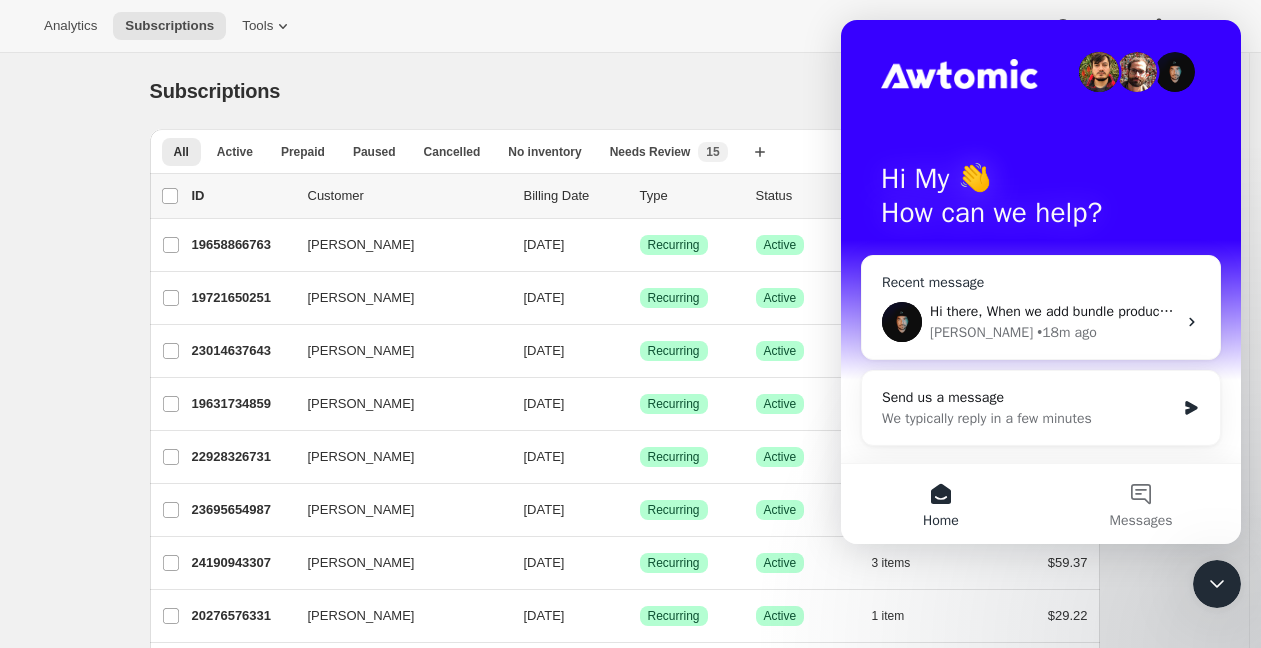 click on "•  18m ago" at bounding box center [1066, 332] 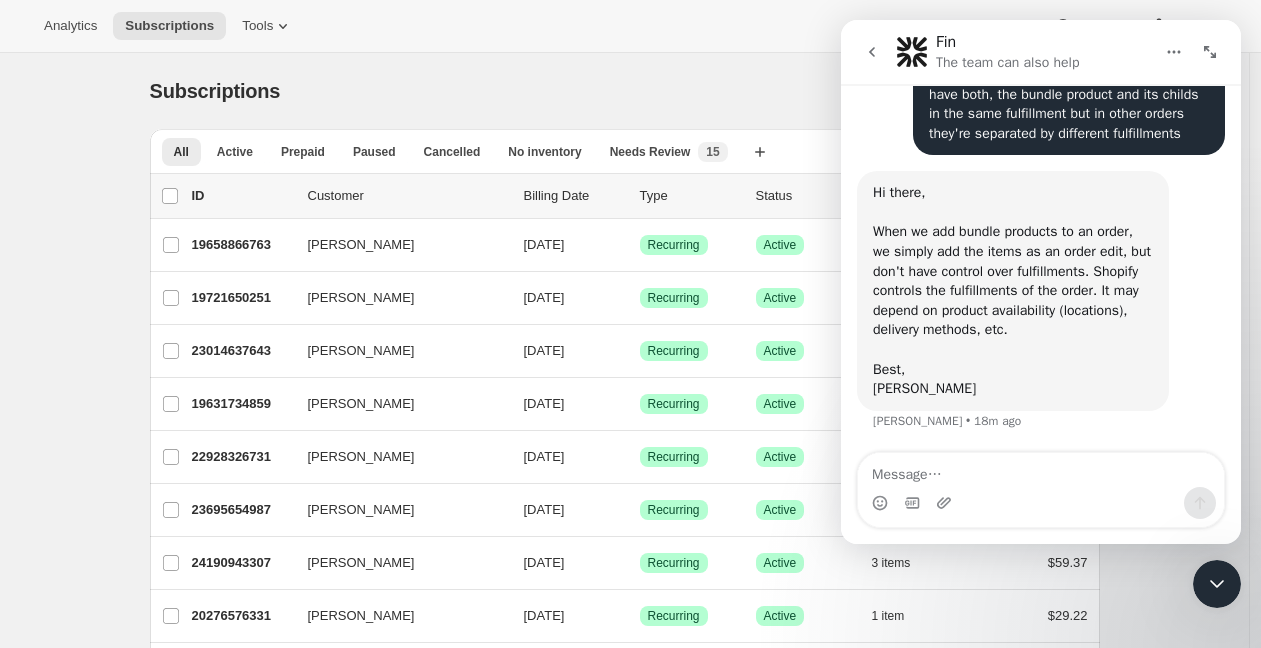 scroll, scrollTop: 620, scrollLeft: 0, axis: vertical 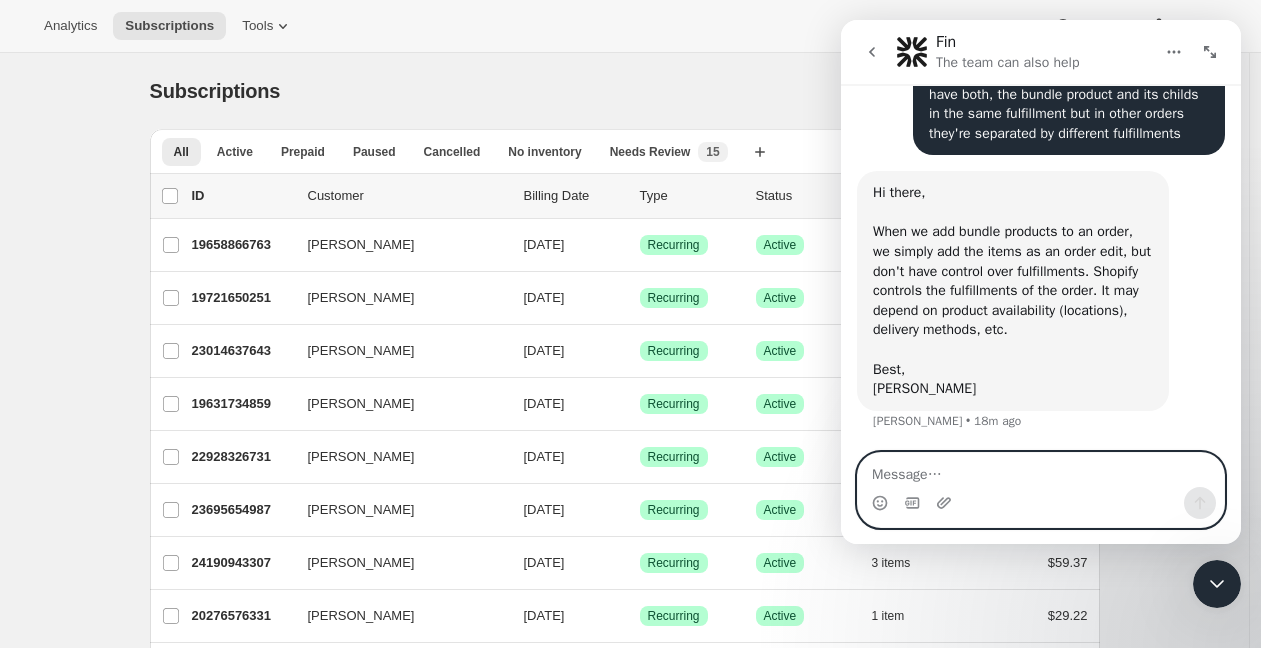 click at bounding box center (1041, 470) 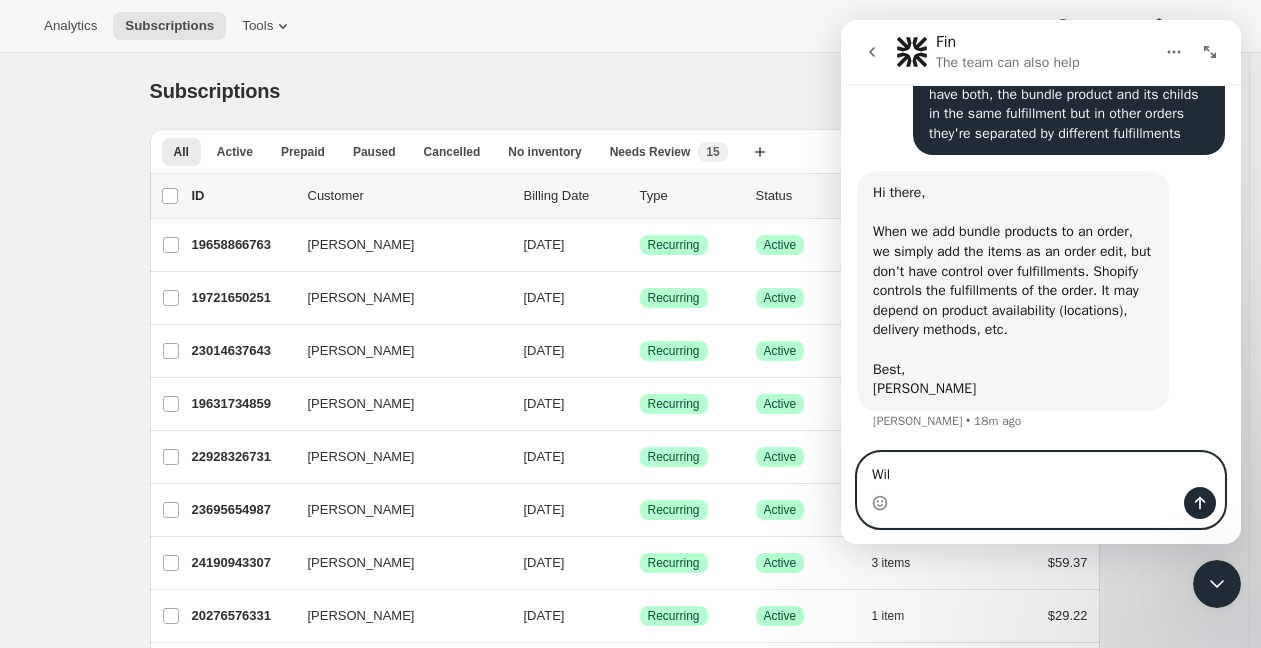 type on "T" 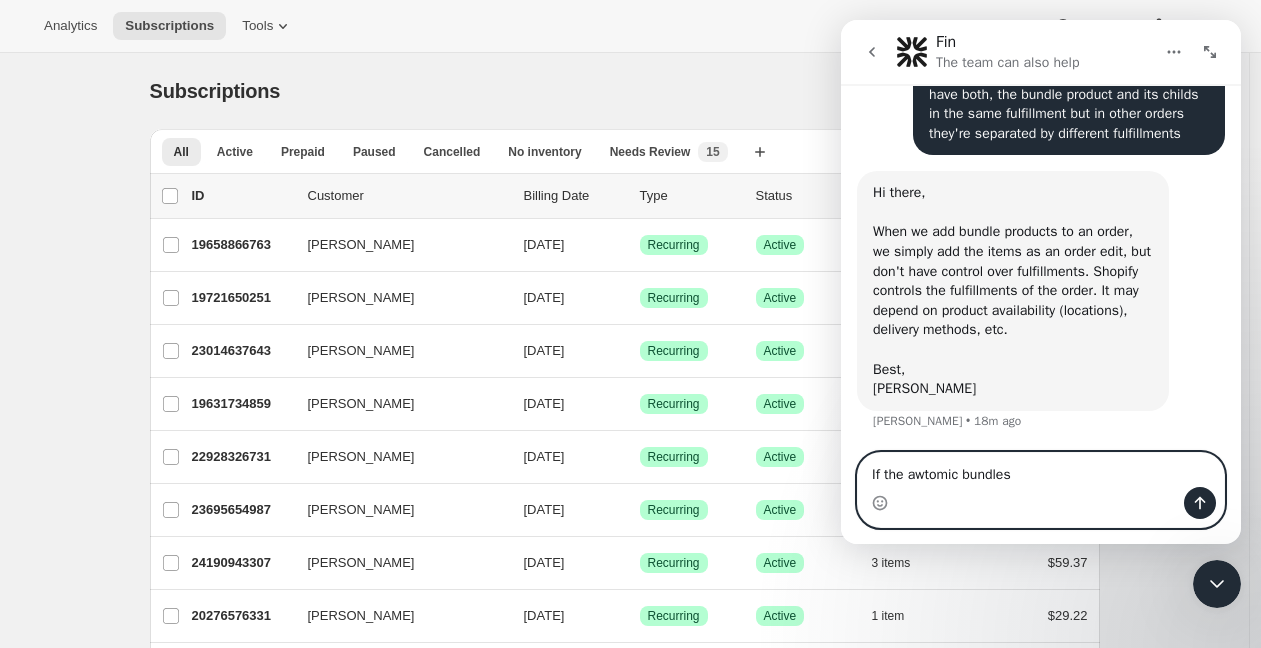 type on "If the awtomic bundles" 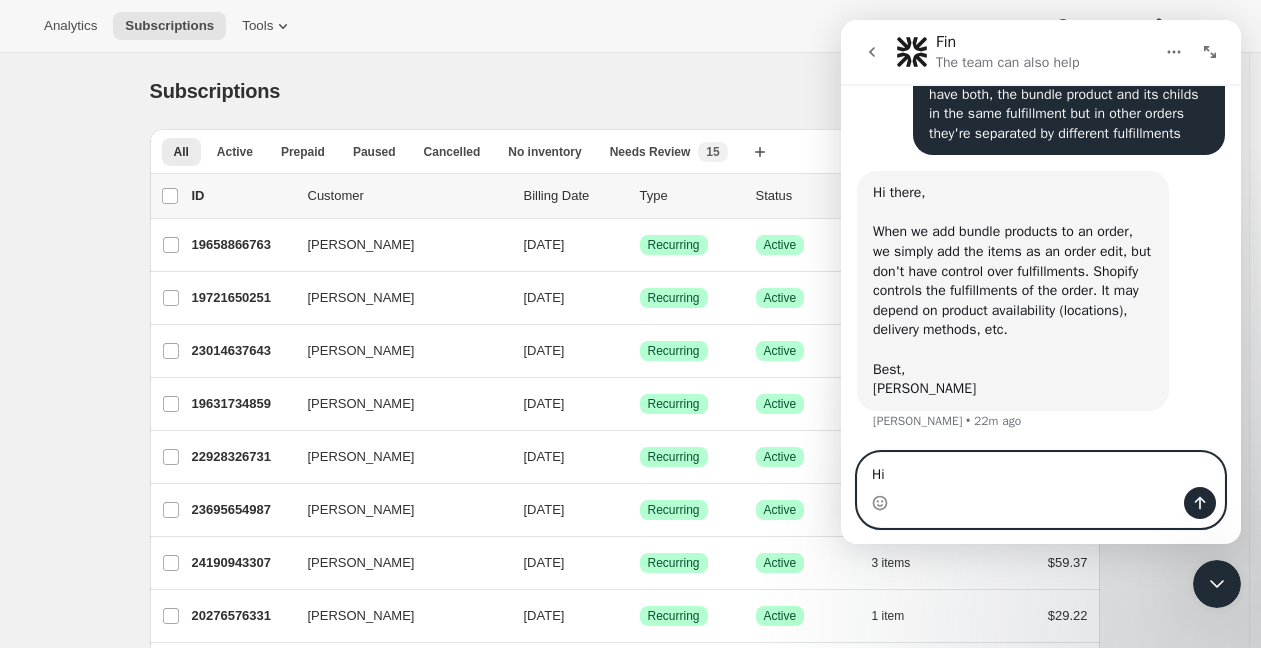 type on "H" 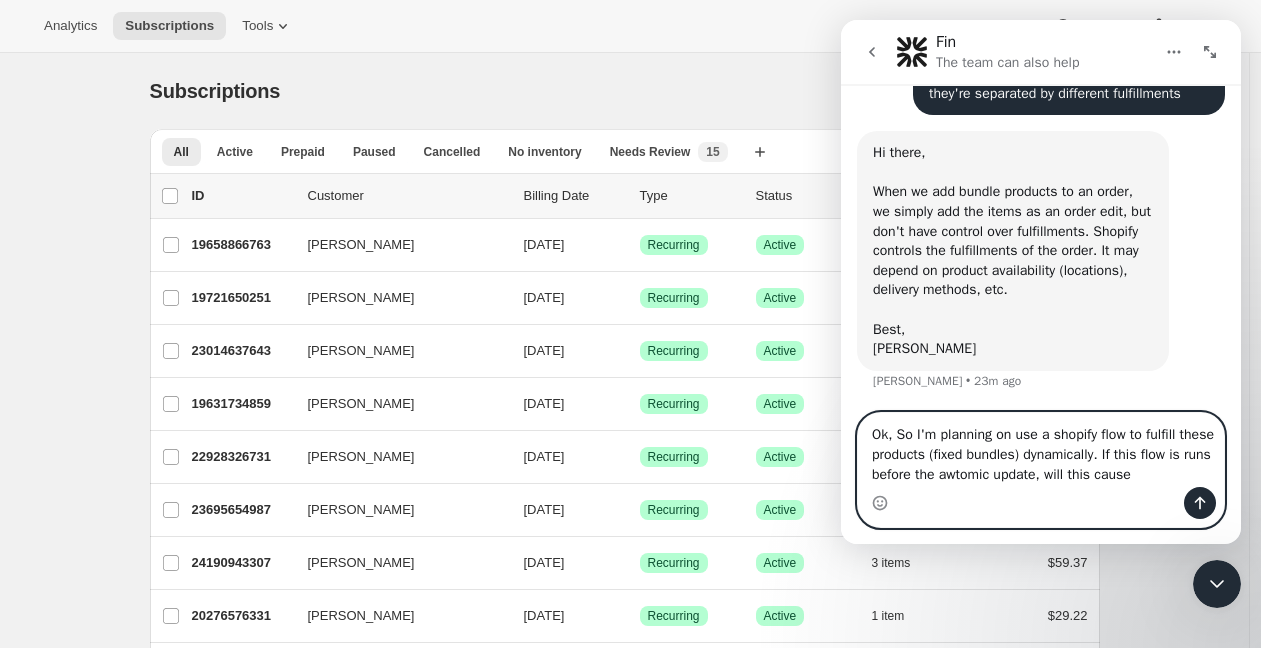 scroll, scrollTop: 680, scrollLeft: 0, axis: vertical 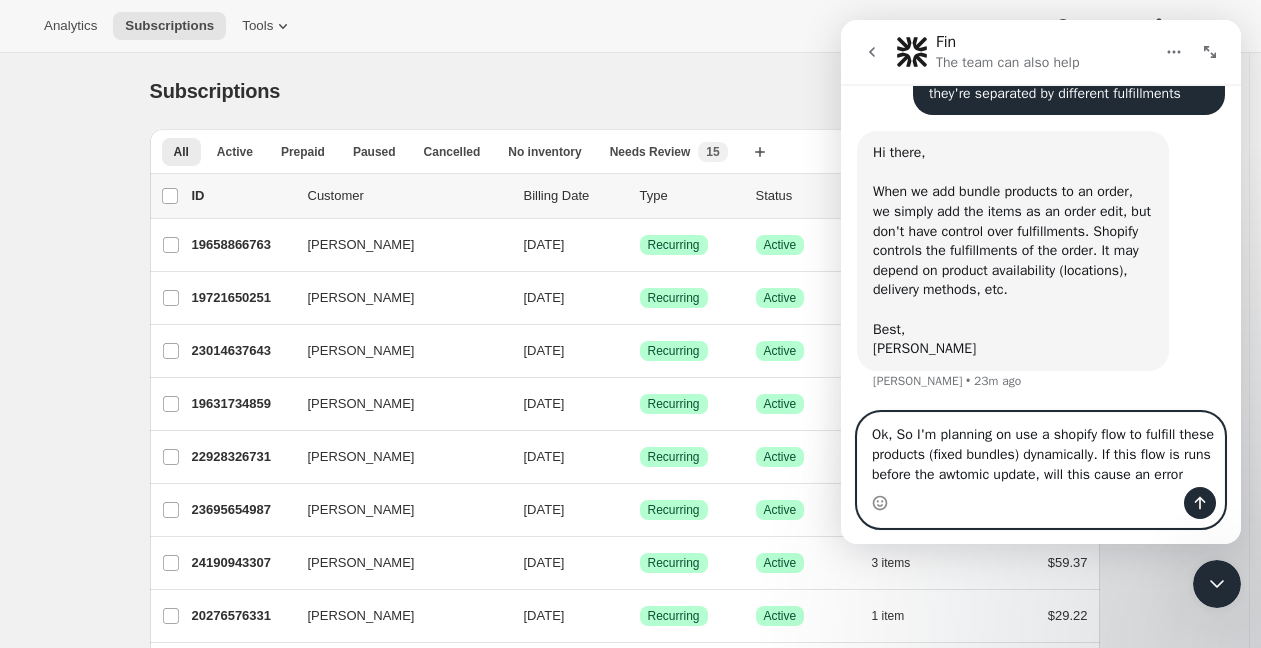 type on "Ok, So I'm planning on use a shopify flow to fulfill these products (fixed bundles) dynamically. If this flow is runs before the awtomic update, will this cause an error?" 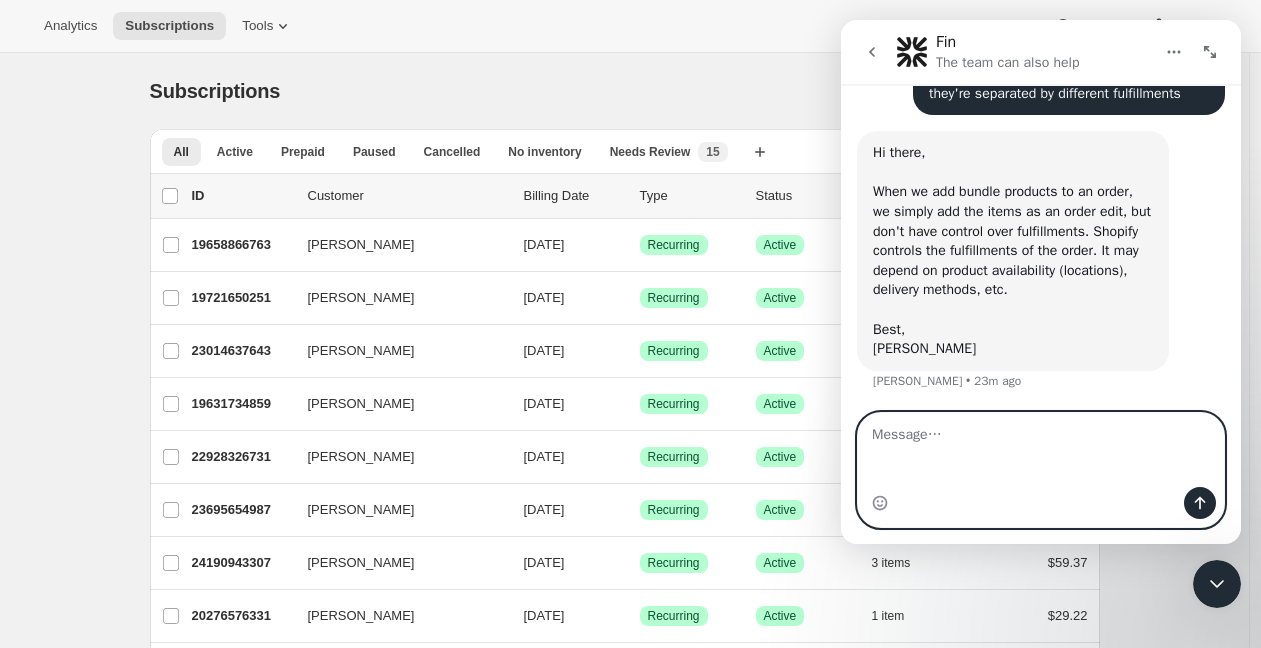 scroll, scrollTop: 620, scrollLeft: 0, axis: vertical 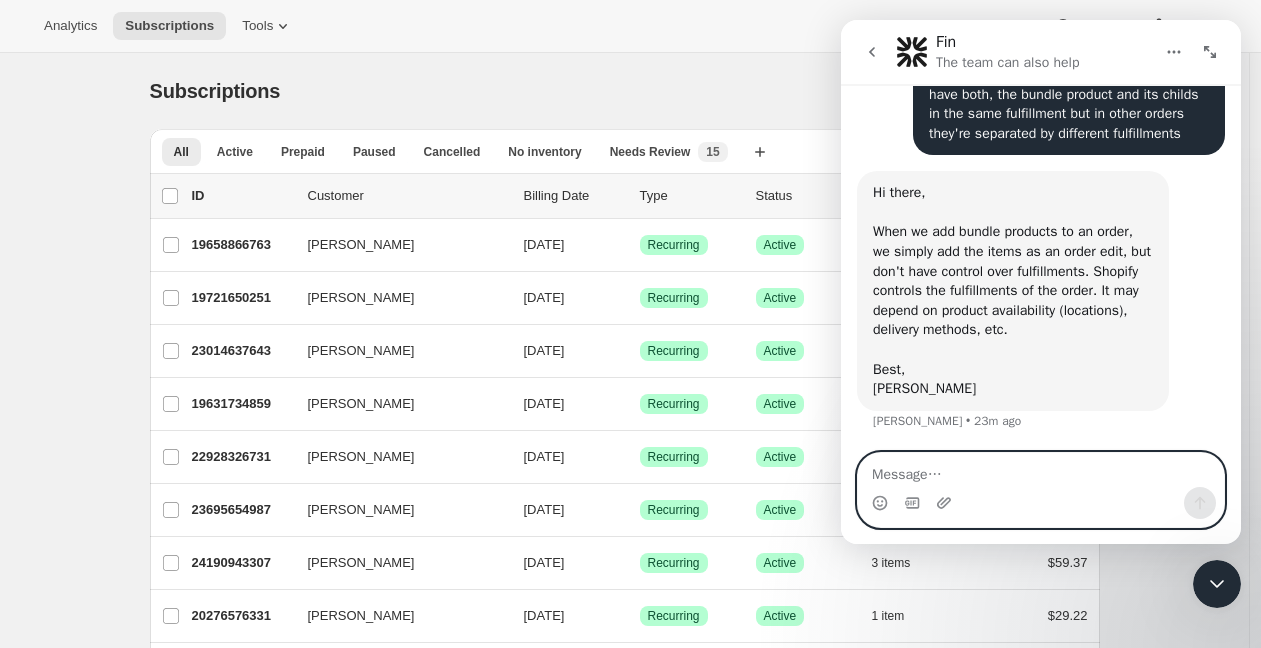 paste on "Ok, So I'm planning on use a shopify flow to fulfill these products (fixed bundles) dynamically. If this flow is runs before the awtomic update, will this cause an error?" 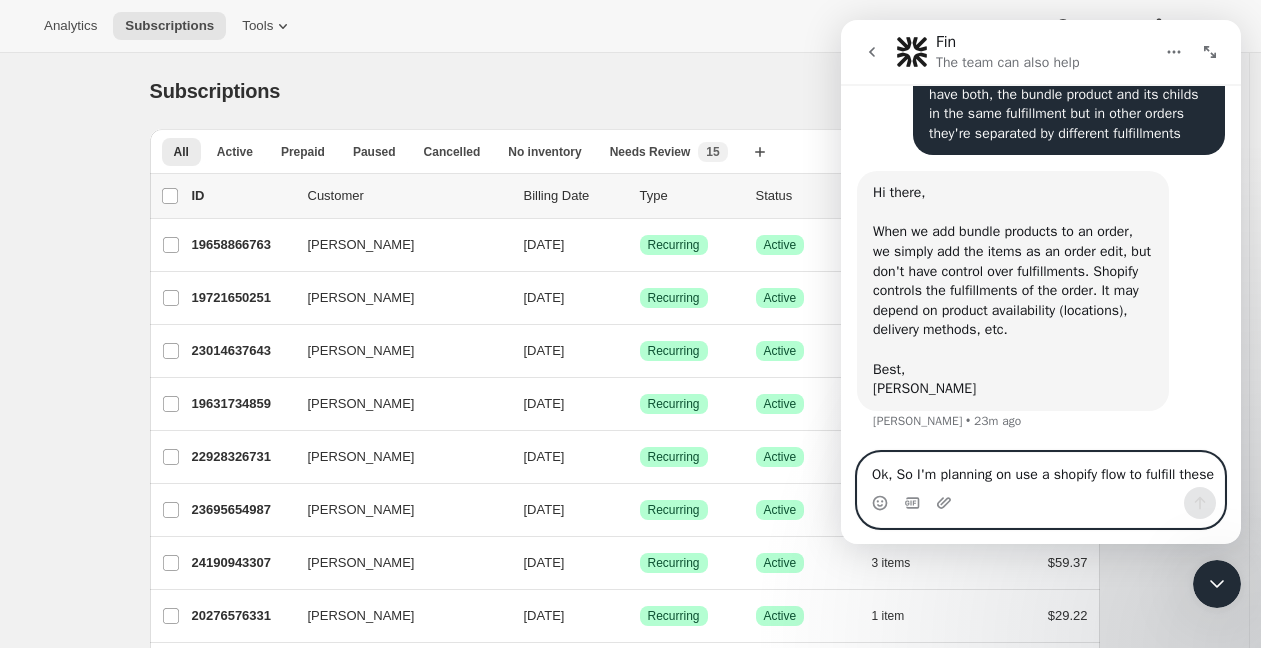 scroll, scrollTop: 680, scrollLeft: 0, axis: vertical 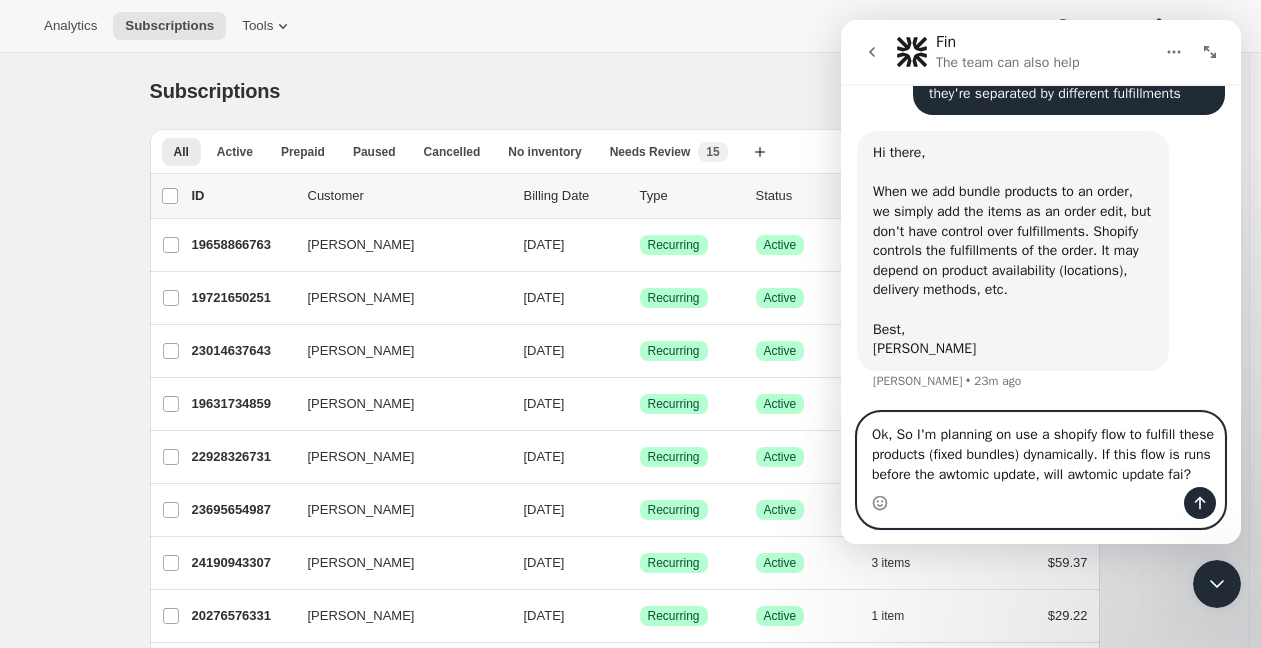 type on "Ok, So I'm planning on use a shopify flow to fulfill these products (fixed bundles) dynamically. If this flow is runs before the awtomic update, will awtomic update fail?" 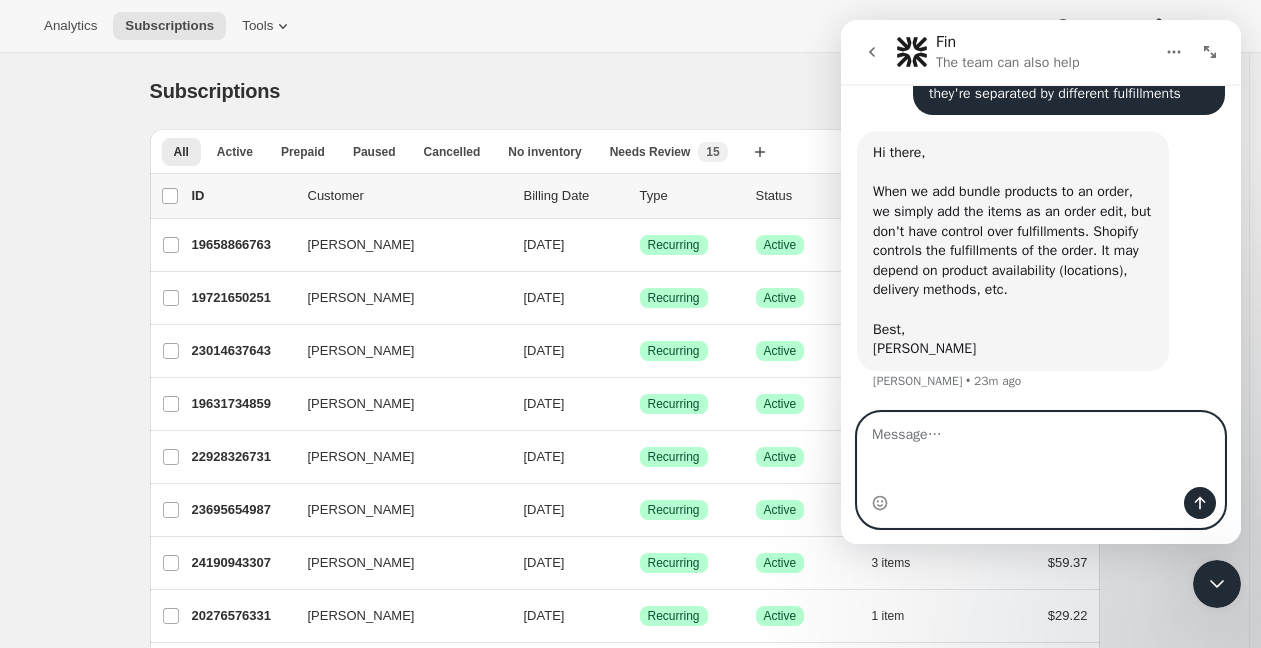 scroll, scrollTop: 738, scrollLeft: 0, axis: vertical 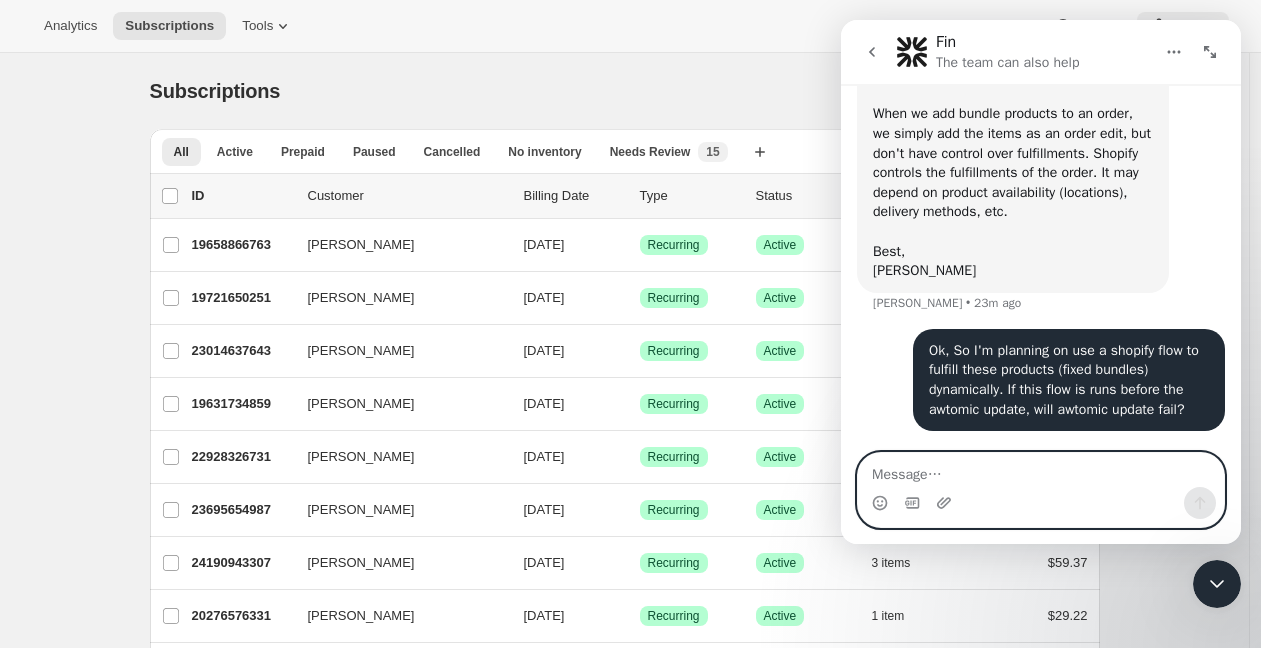 type 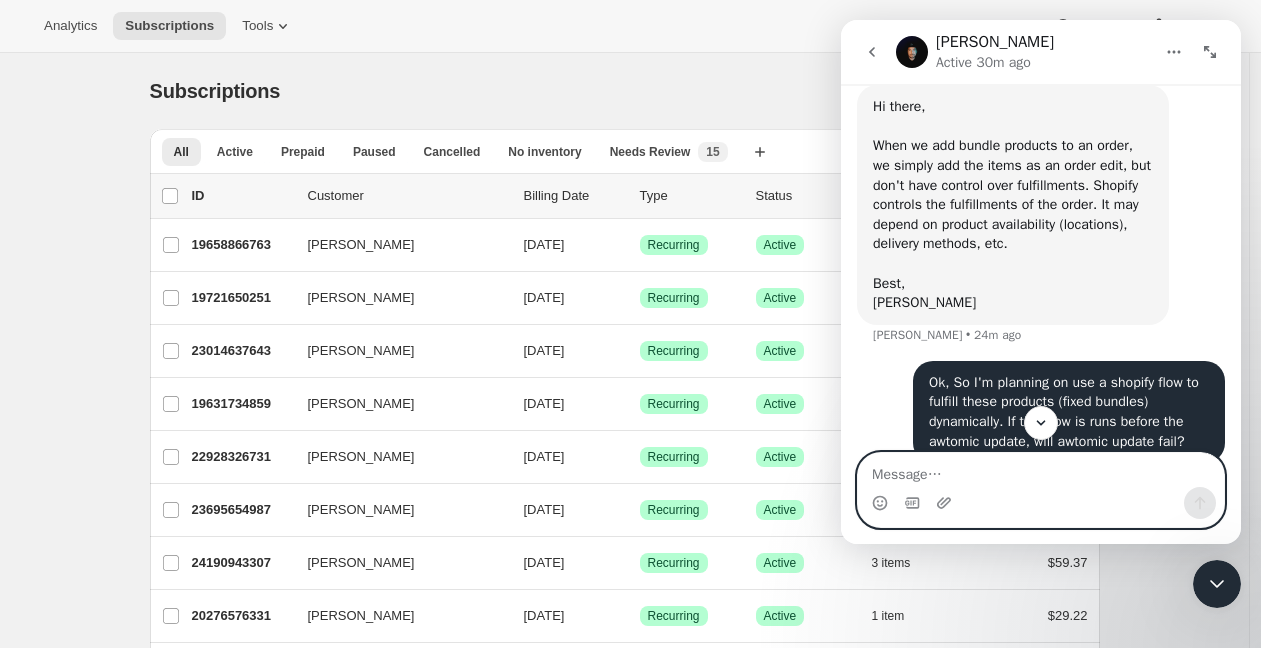 scroll, scrollTop: 738, scrollLeft: 0, axis: vertical 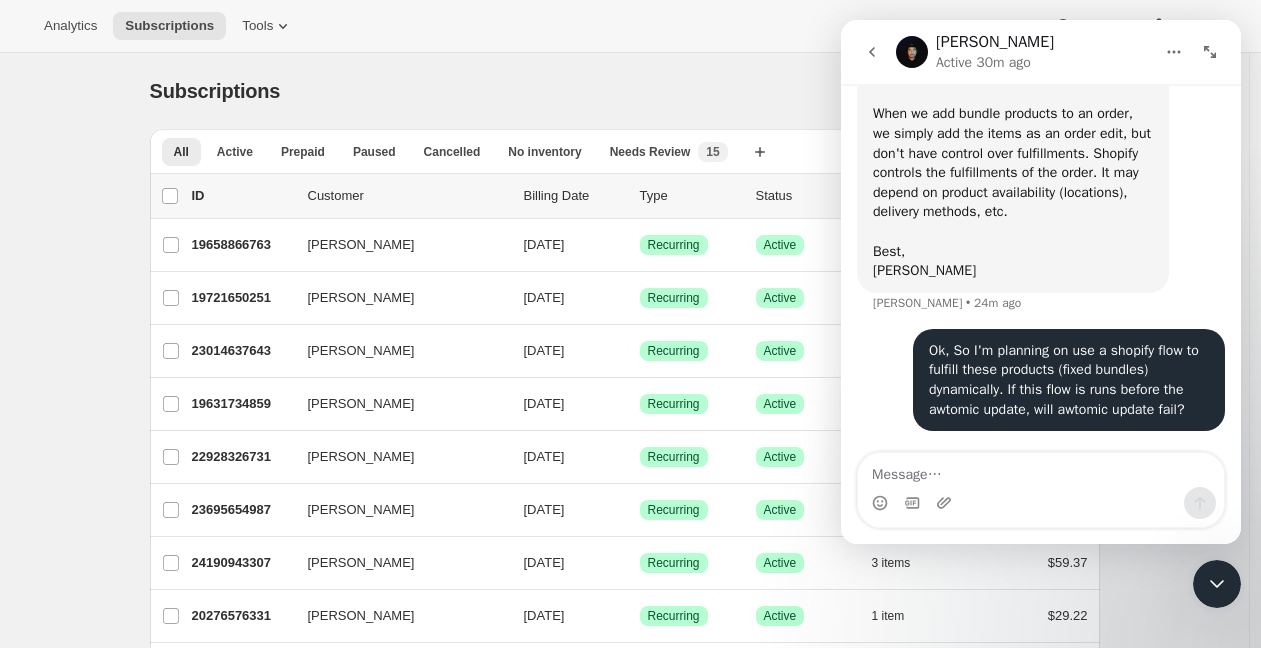 click on "Analytics Subscriptions Tools Help Settings" at bounding box center [630, 26] 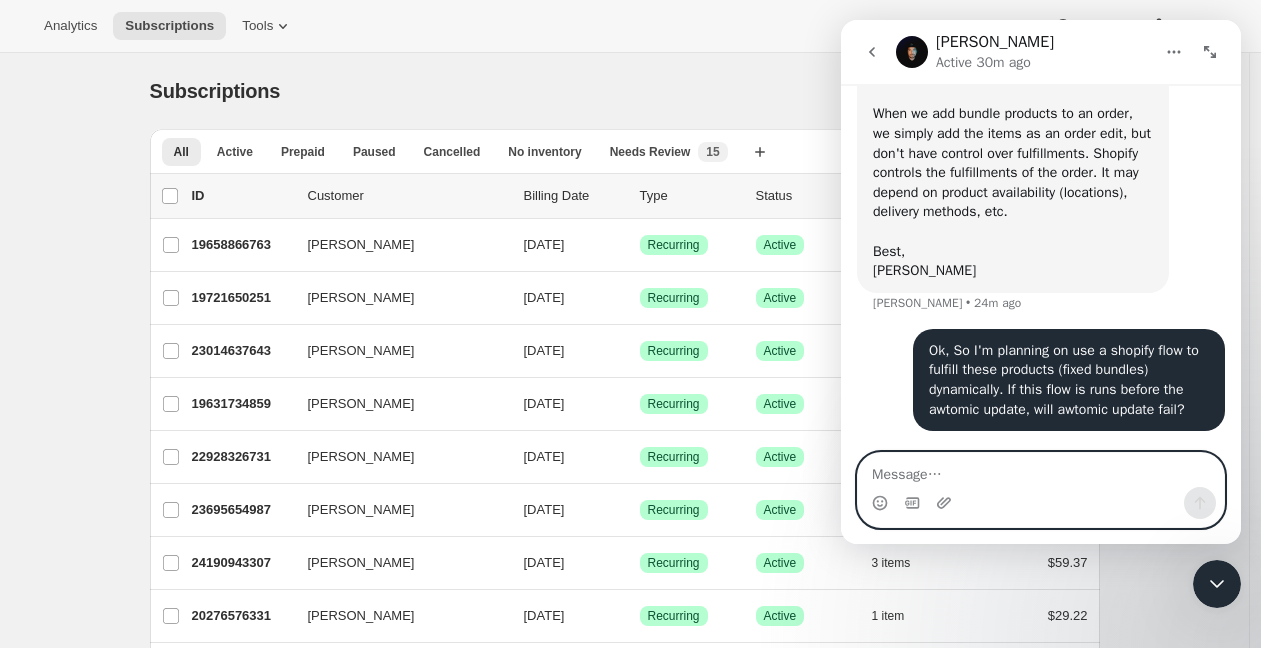 click at bounding box center (1041, 470) 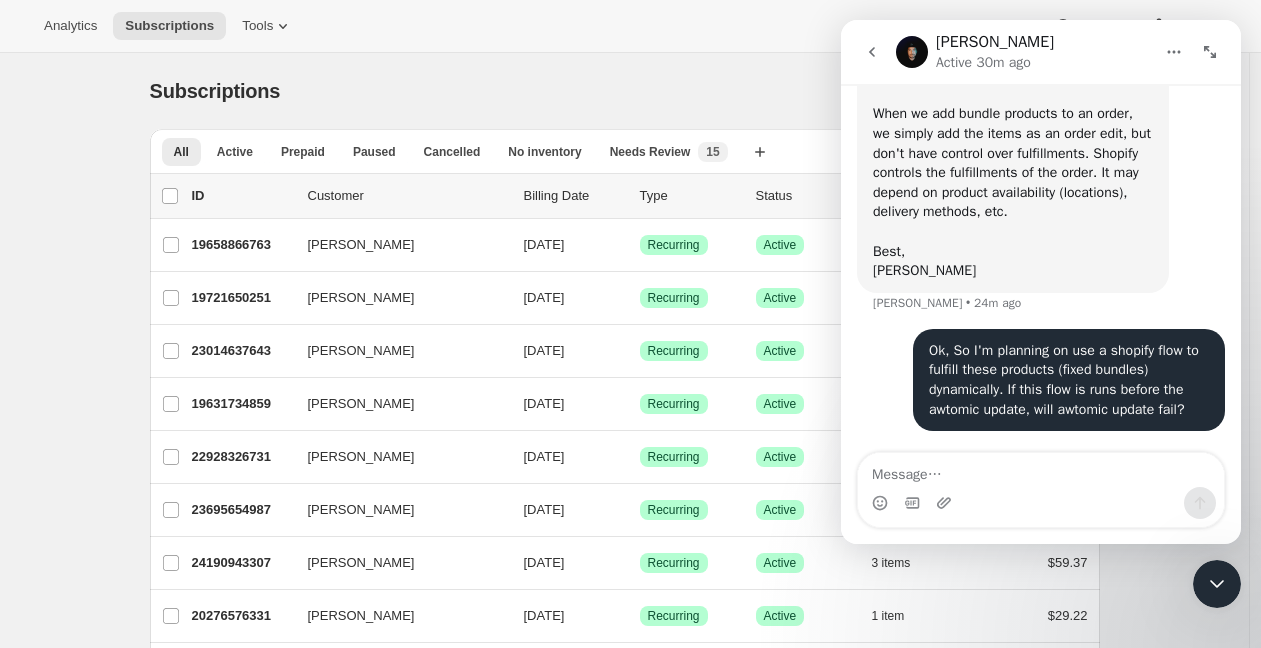 click 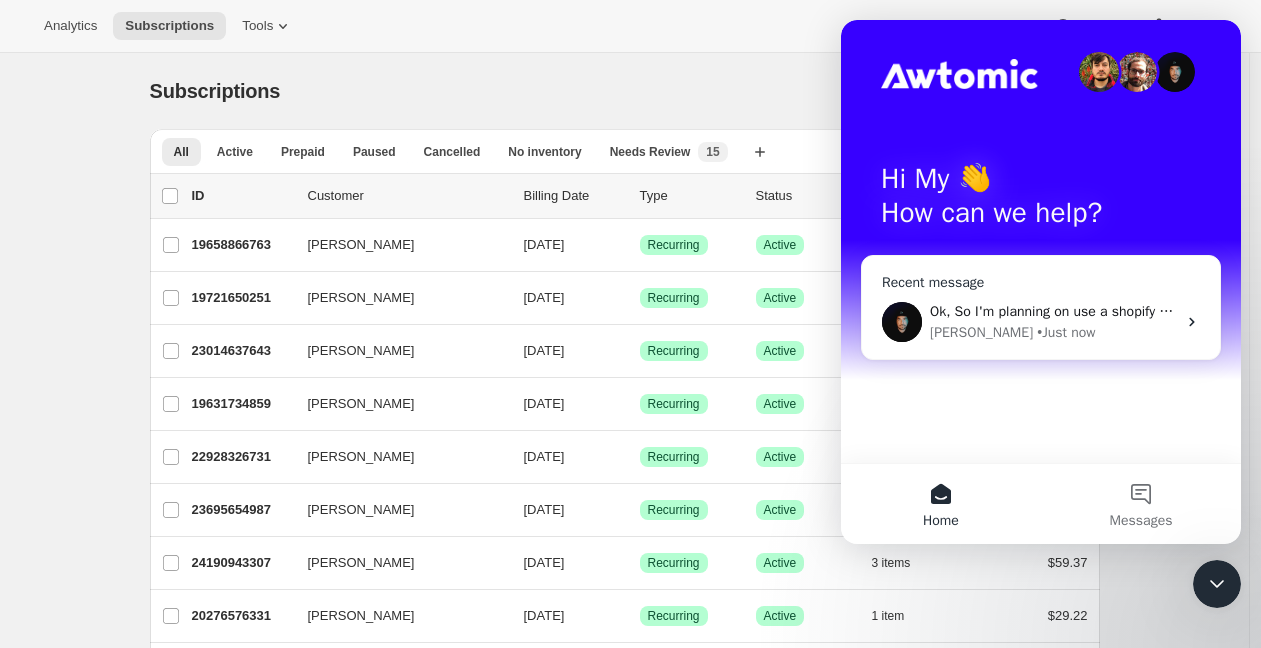 scroll, scrollTop: 0, scrollLeft: 0, axis: both 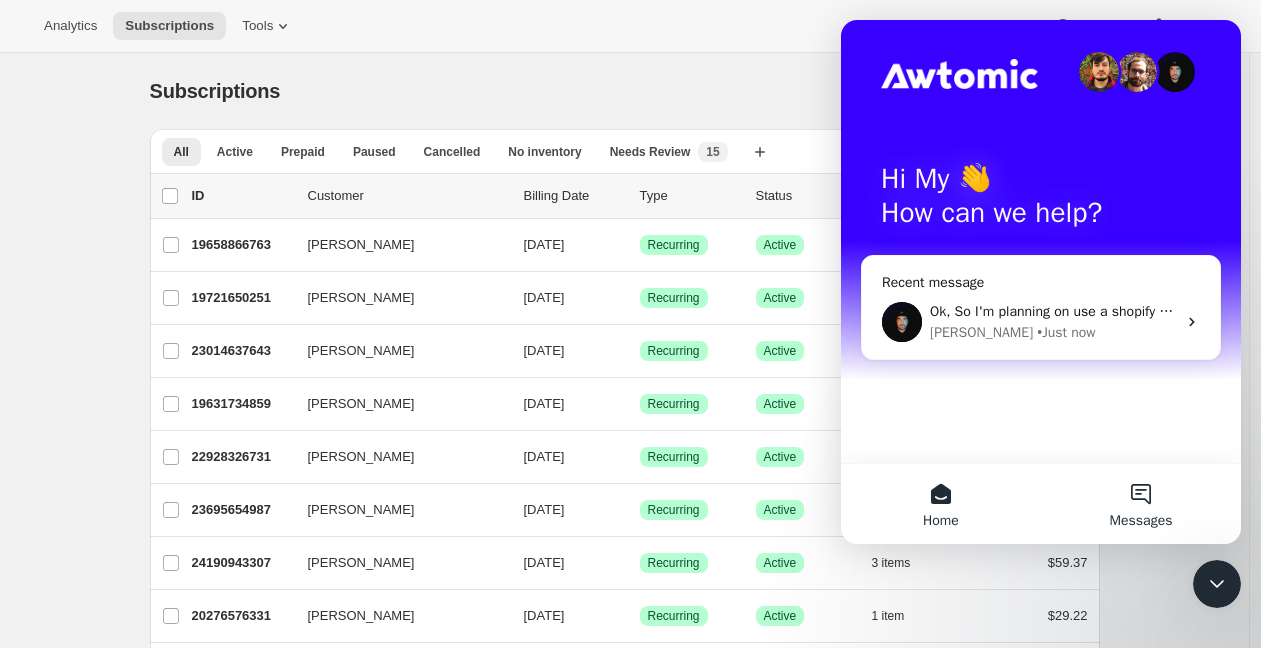 click on "Messages" at bounding box center [1141, 504] 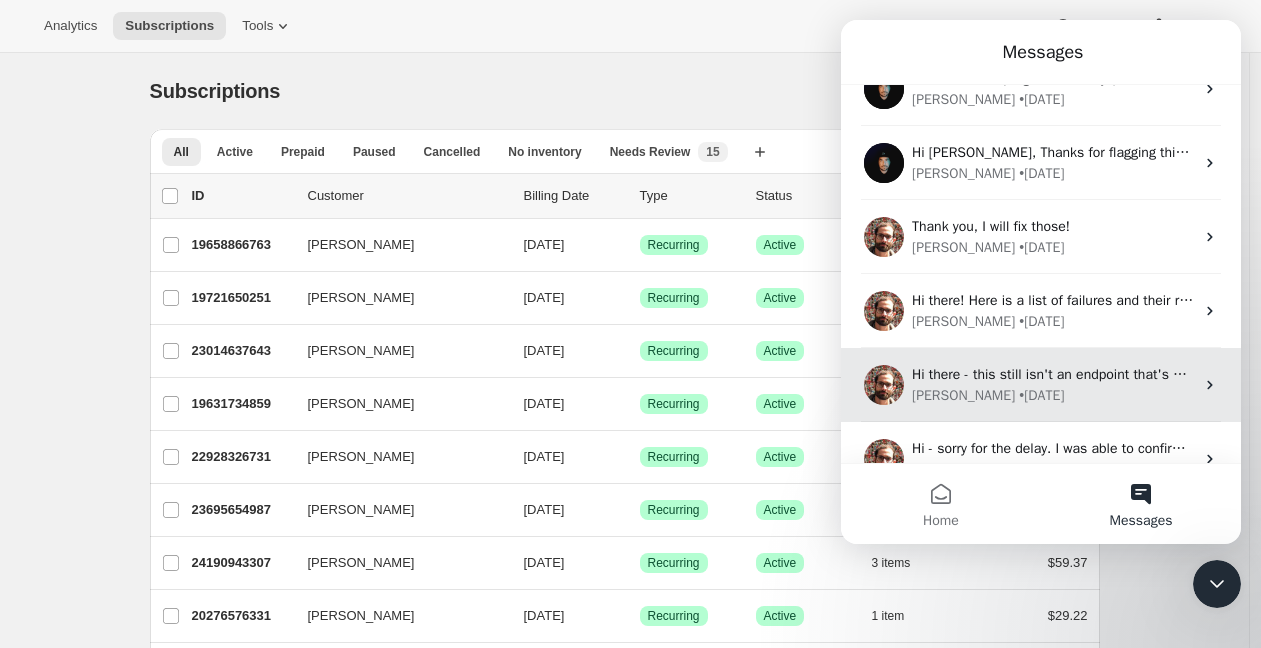 scroll, scrollTop: 1102, scrollLeft: 0, axis: vertical 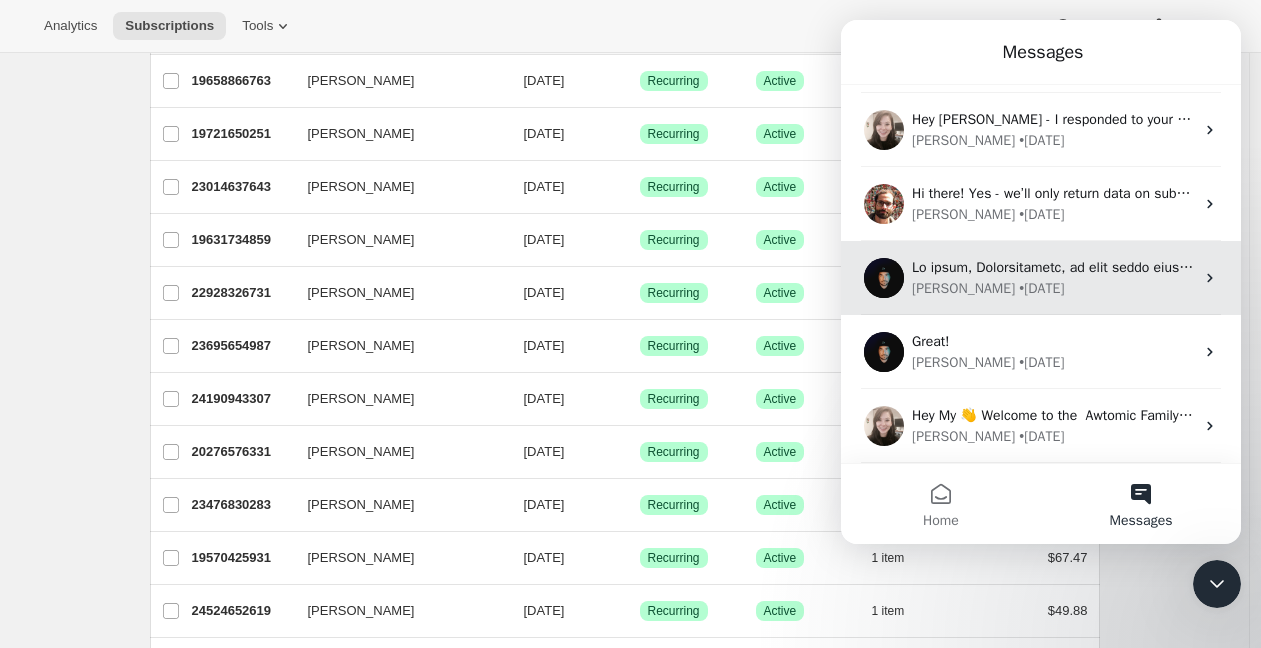 click on "Adrian •  27w ago" at bounding box center (1053, 288) 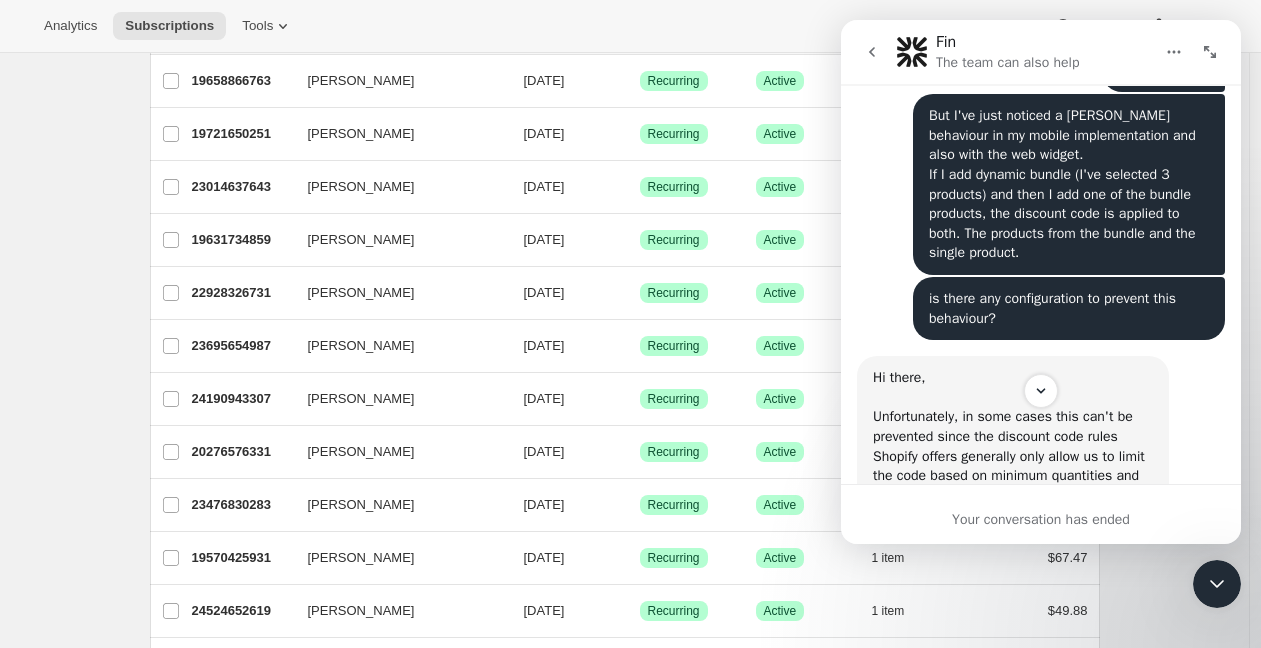 scroll, scrollTop: 1270, scrollLeft: 0, axis: vertical 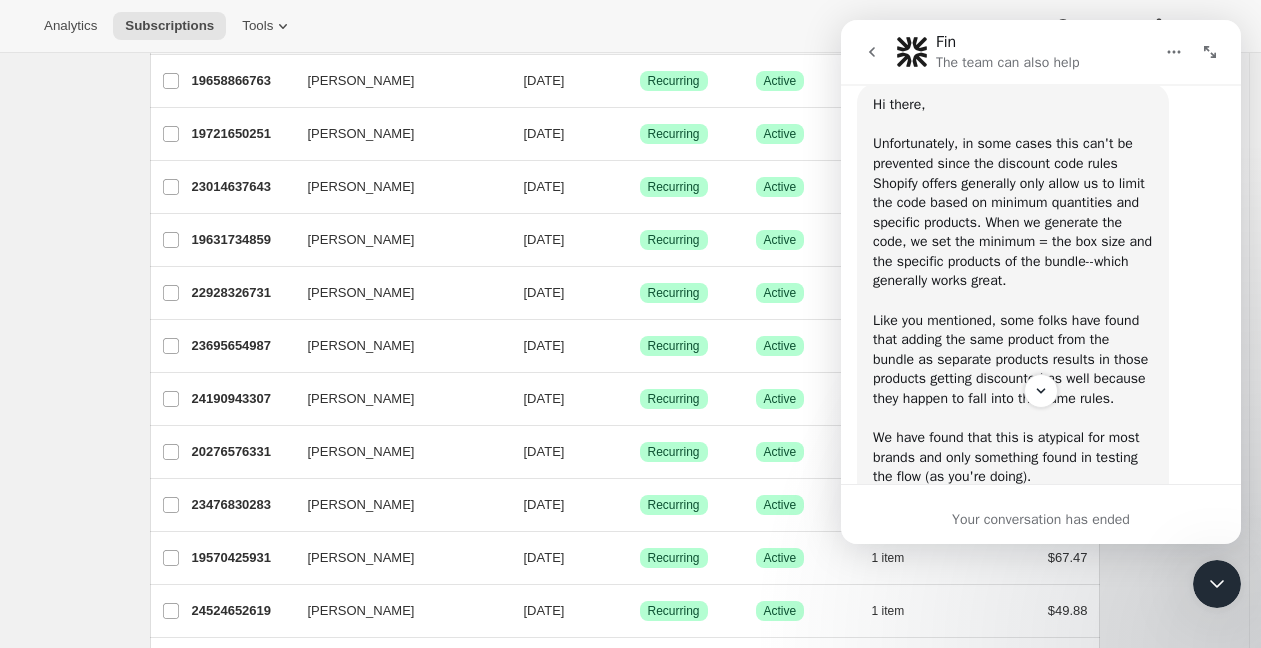 click 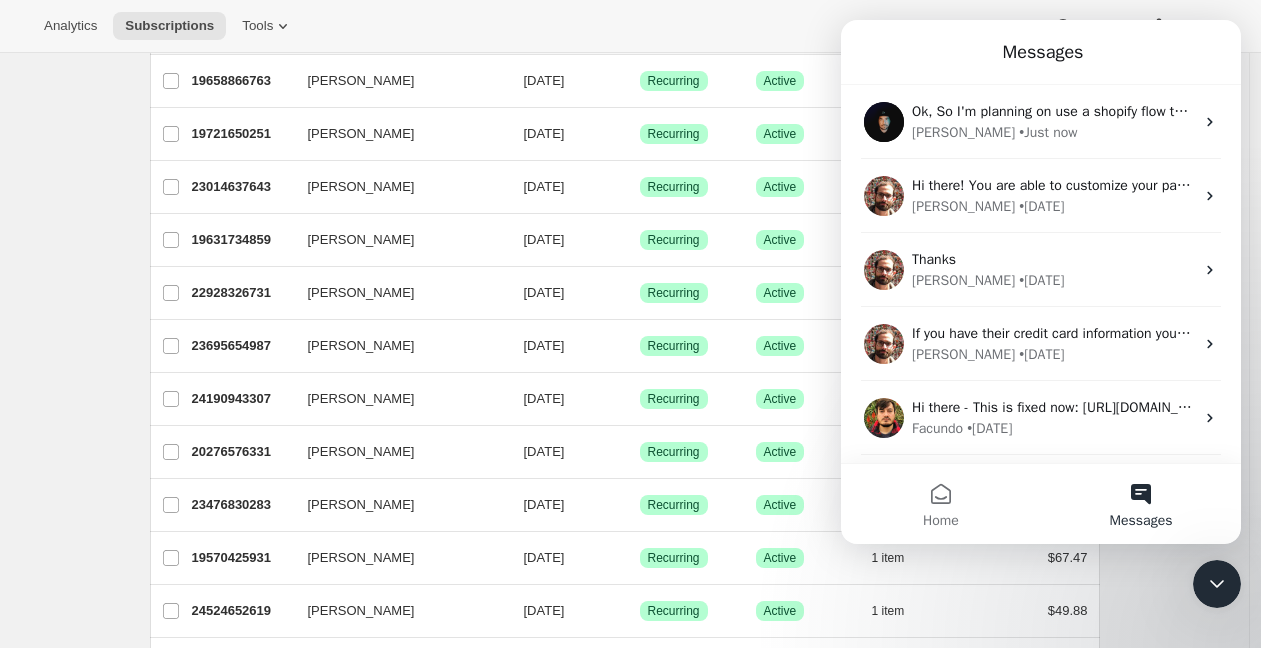 scroll, scrollTop: 0, scrollLeft: 0, axis: both 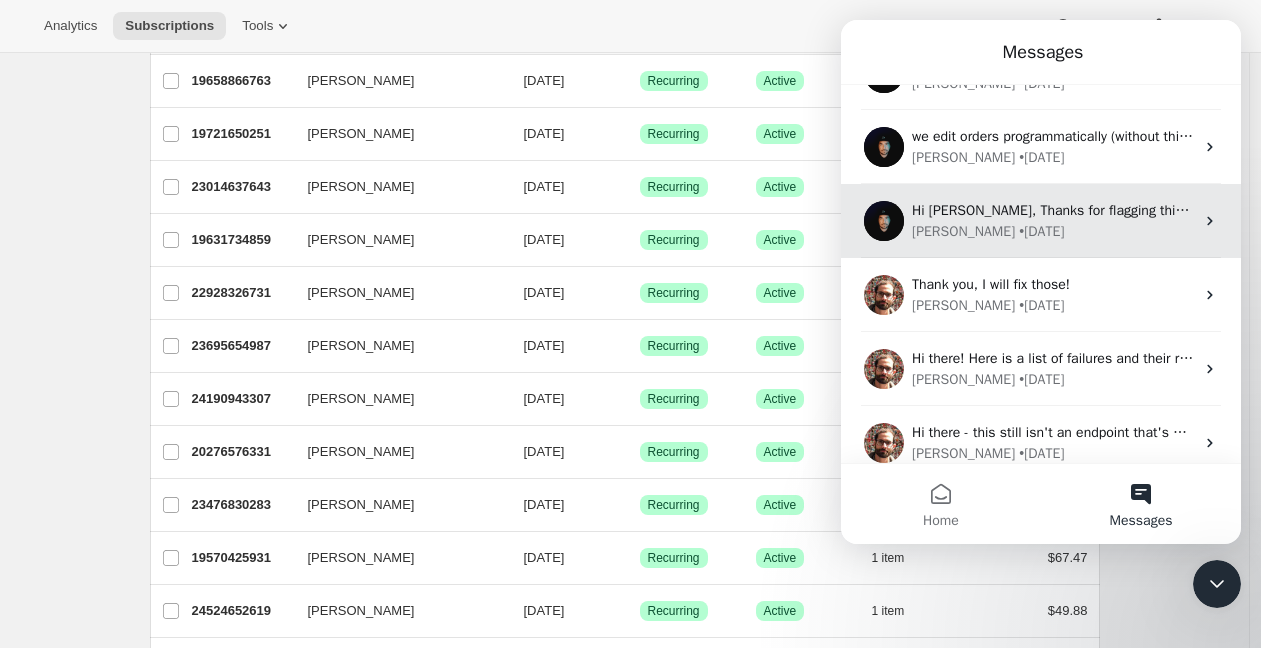 click on "Hi Adam,   Thanks for flagging this! We’ve seen a few cases like this reported before, but so far haven’t been able to pin down a consistent root cause for why Shopify sometimes splits orders into multiple fulfillments.   I did a quick check and also found other merchants reporting similar behavior. The most common explanations tend to point to inventory coming from different locations or delivery profiles being applied to items in the order, but neither of those seem to apply in your case.   That said, Shopify does allow you to manually merge fulfillments before they’re processed. If you see this happen again, you can click the three-dot menu on any of the fulfillments and select “Merge fulfillment” to combine them.   If it continues to happen, definitely feel free to send over additional examples. We’re always happy to take a look and see if any patterns start to emerge.   Best, Adrian" at bounding box center [3659, 210] 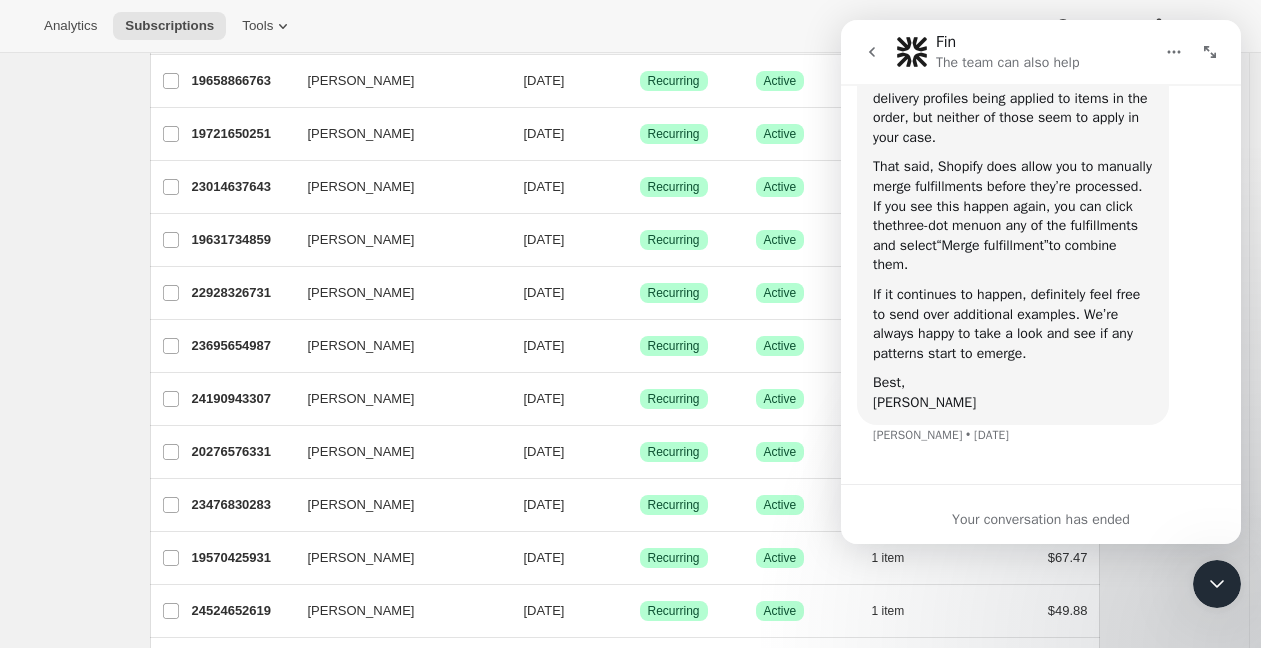 scroll, scrollTop: 876, scrollLeft: 0, axis: vertical 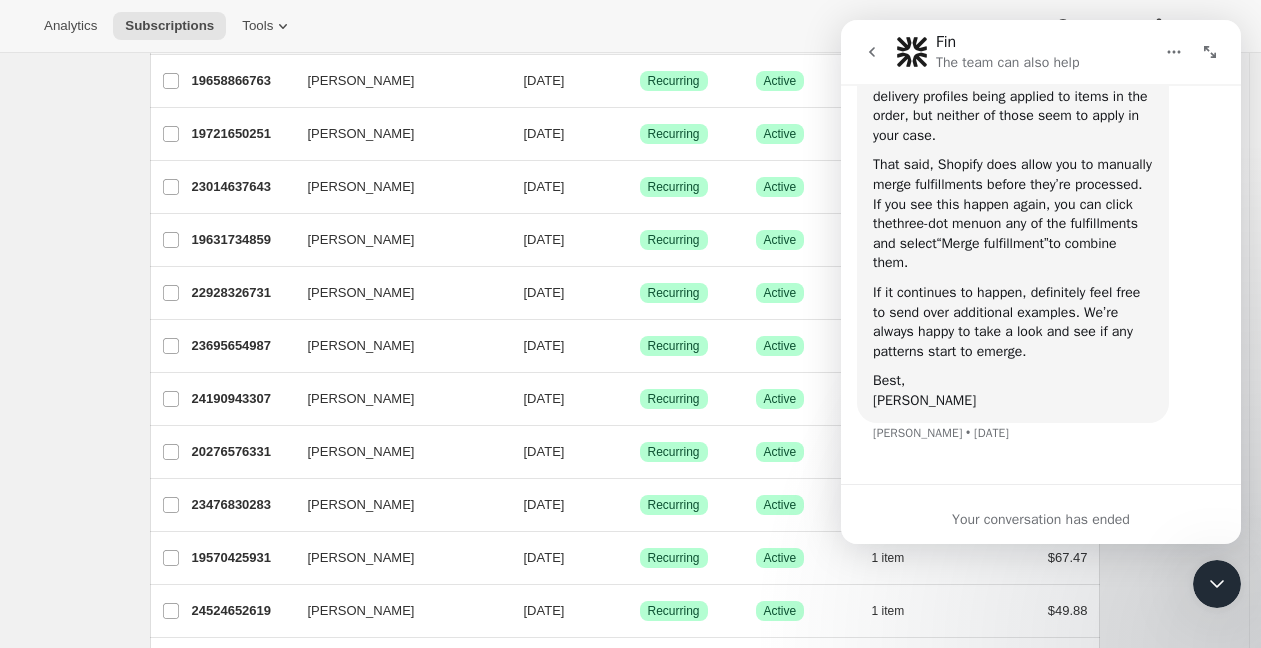 click 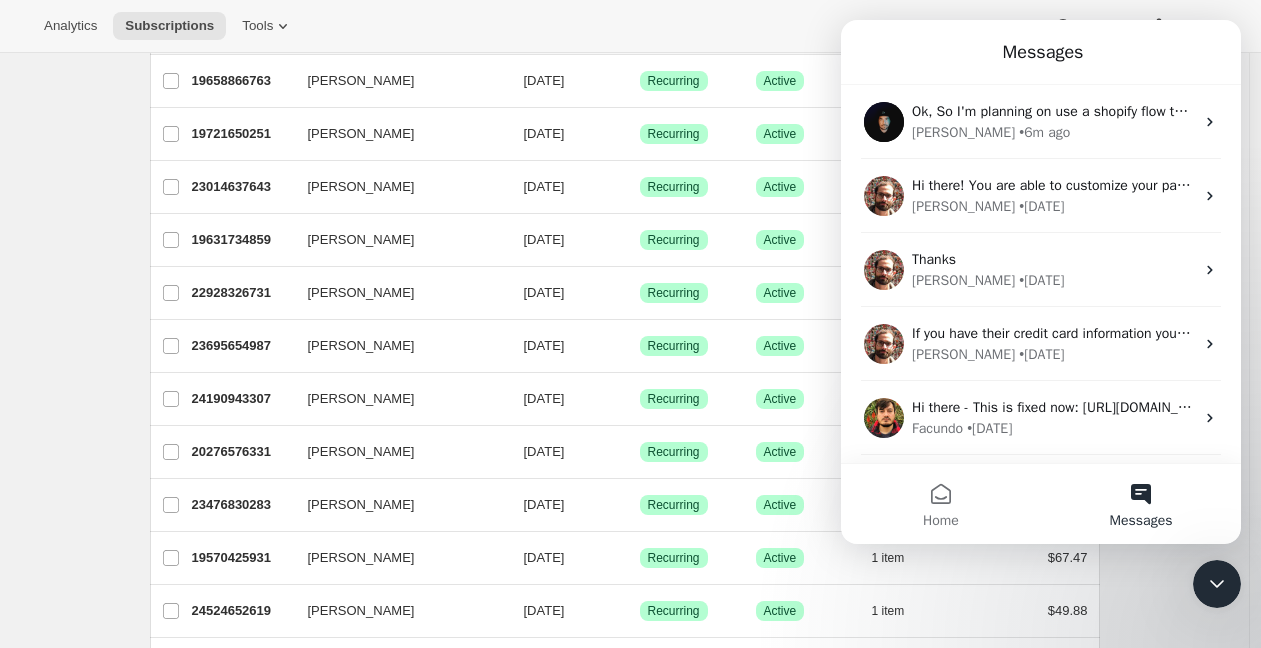 scroll, scrollTop: 0, scrollLeft: 0, axis: both 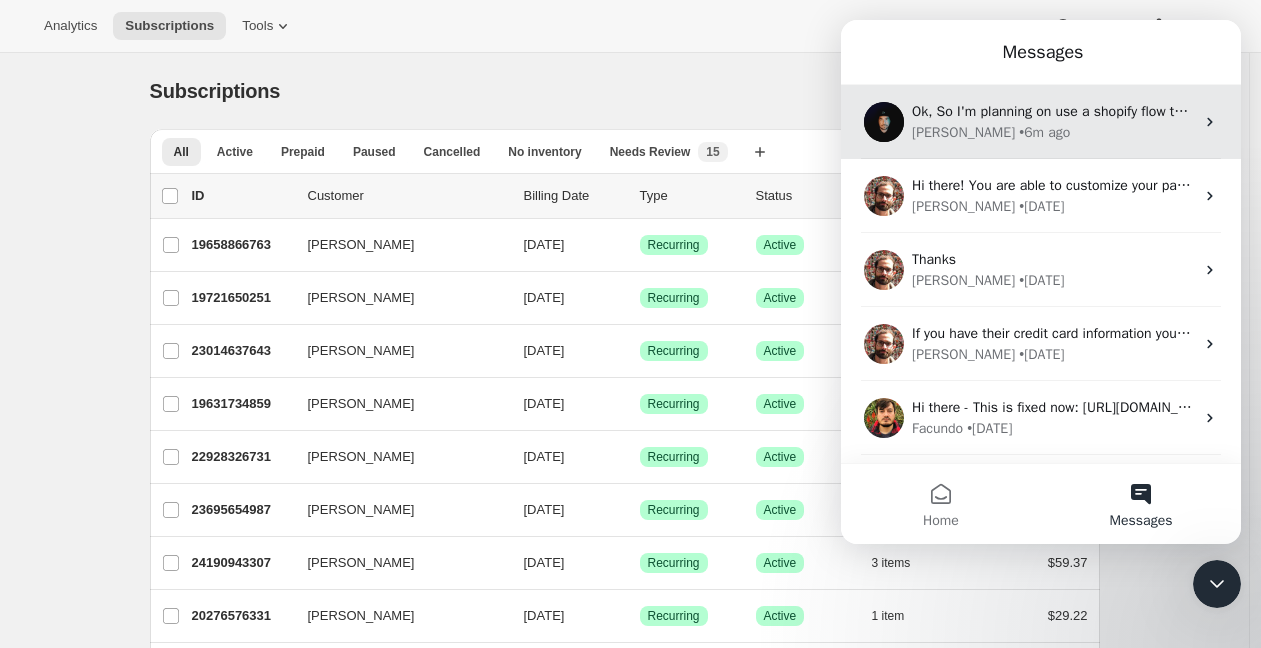 click on "Ok, So I'm planning on use a shopify flow to fulfill these products (fixed bundles) dynamically. If this flow is runs before the awtomic update, will awtomic update fail? Adrian •  6m ago" at bounding box center [1041, 122] 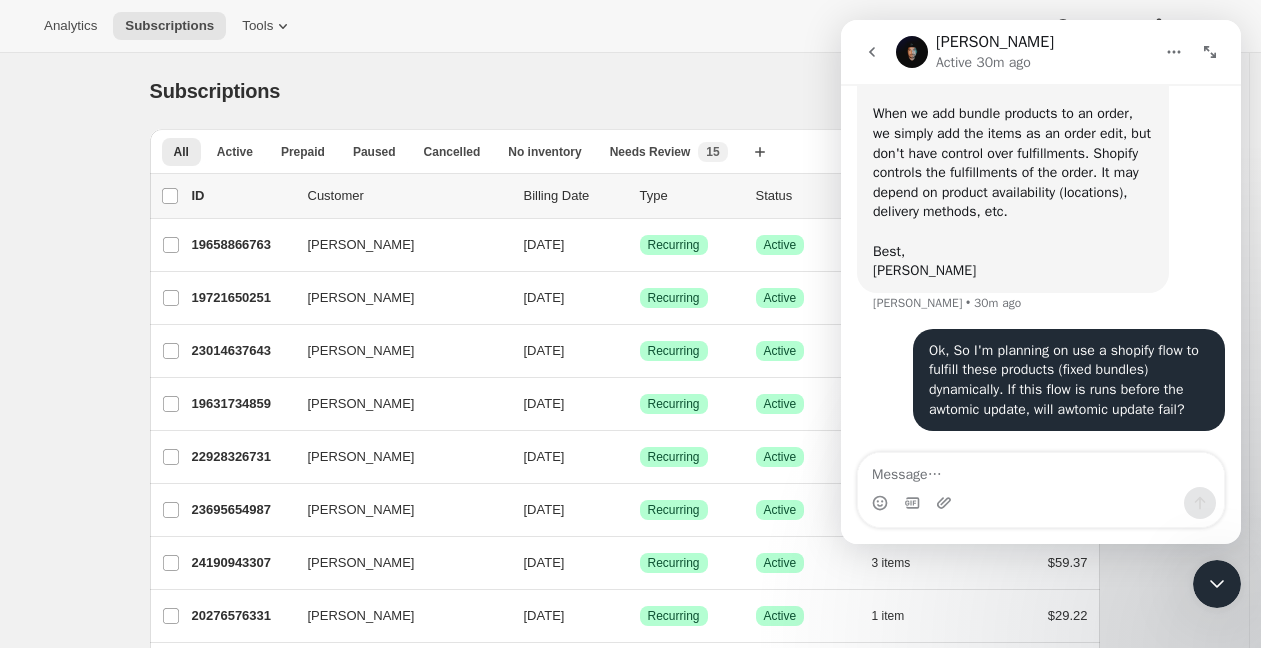 scroll, scrollTop: 738, scrollLeft: 0, axis: vertical 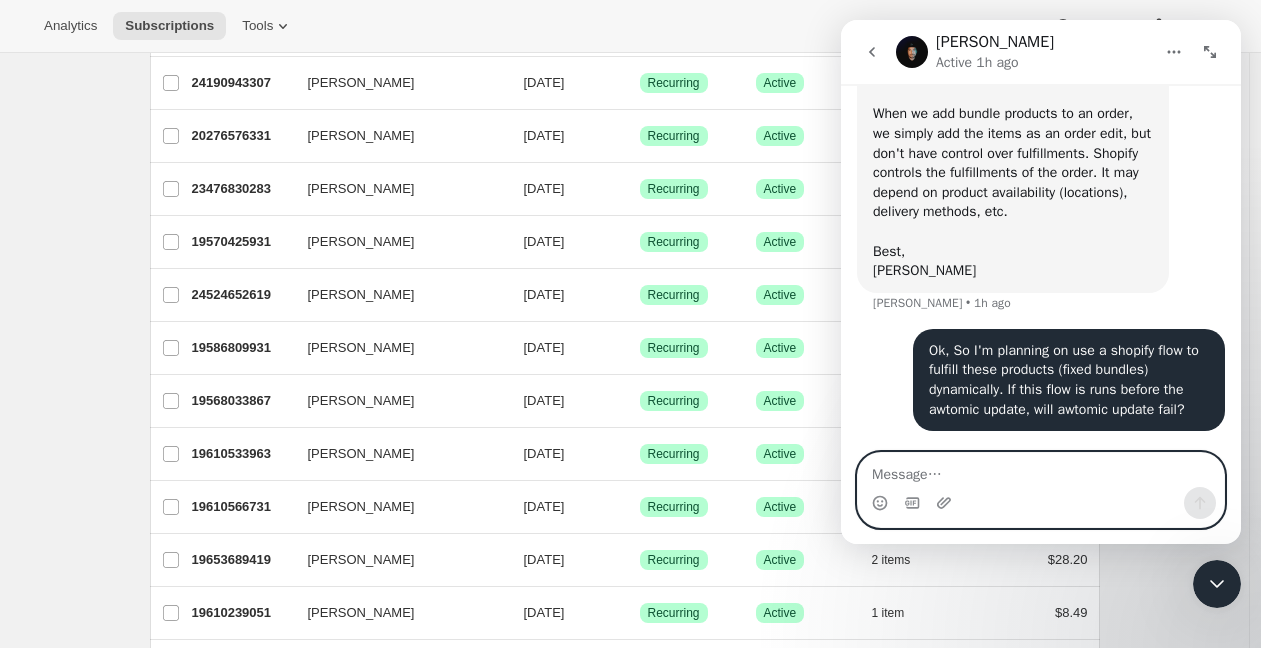 click at bounding box center [1041, 470] 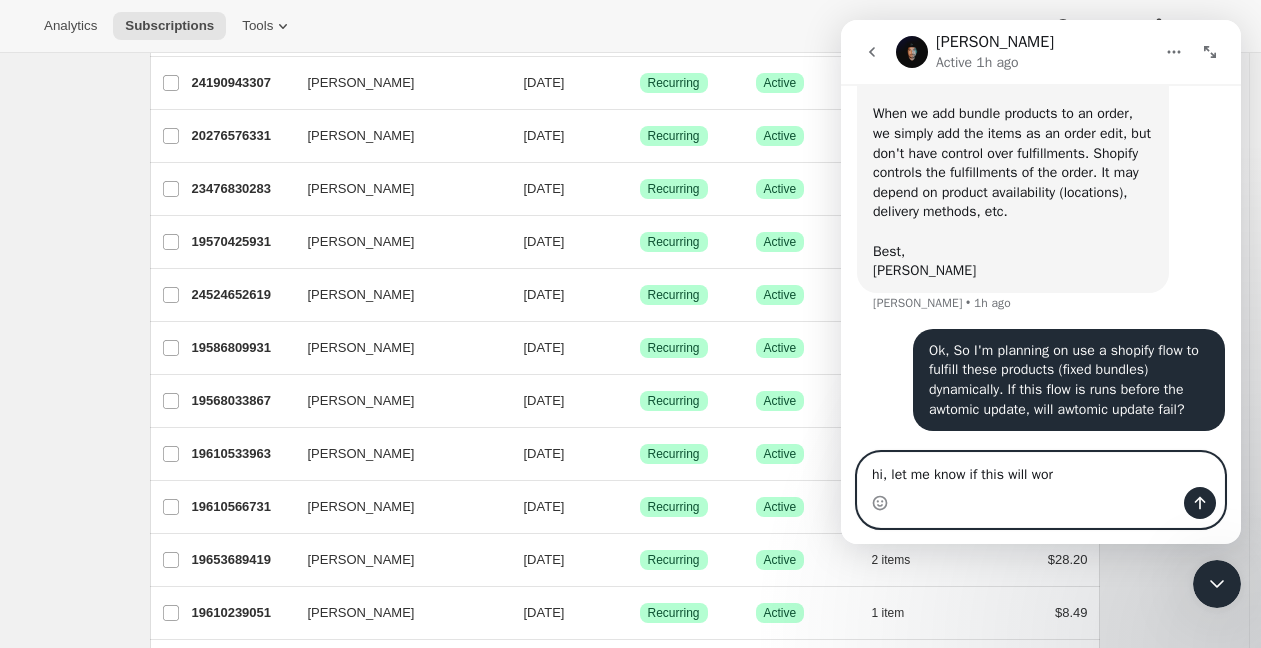 type on "hi, let me know if this will work" 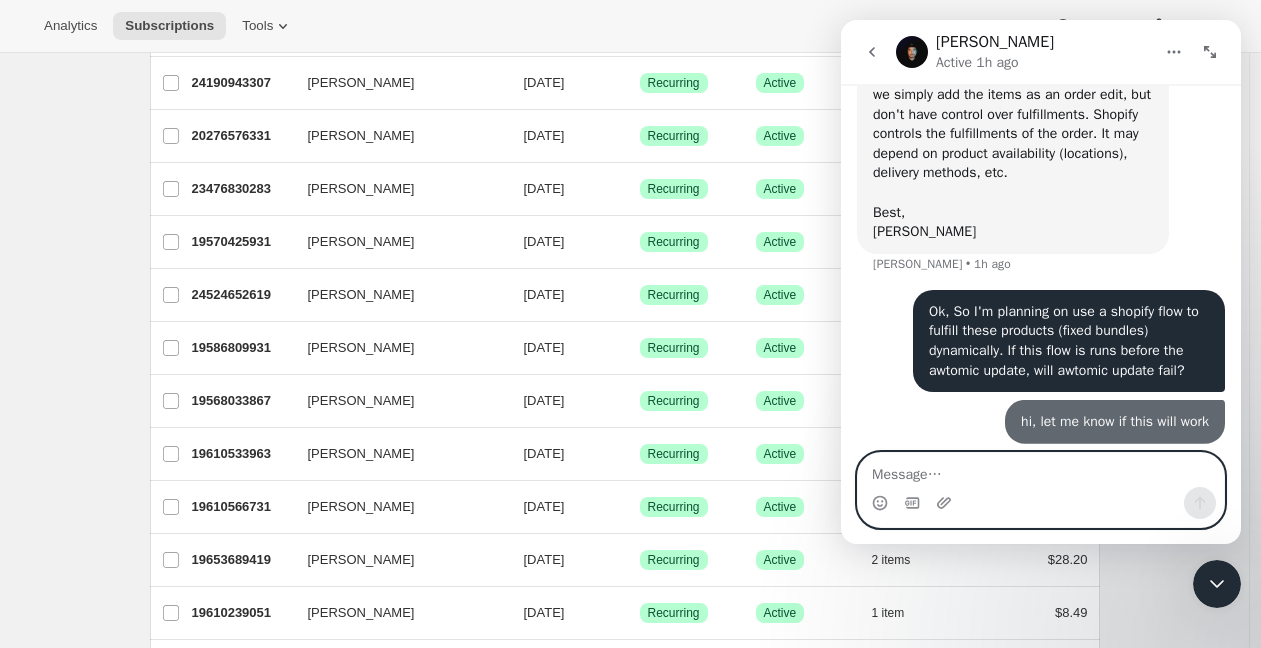 scroll, scrollTop: 784, scrollLeft: 0, axis: vertical 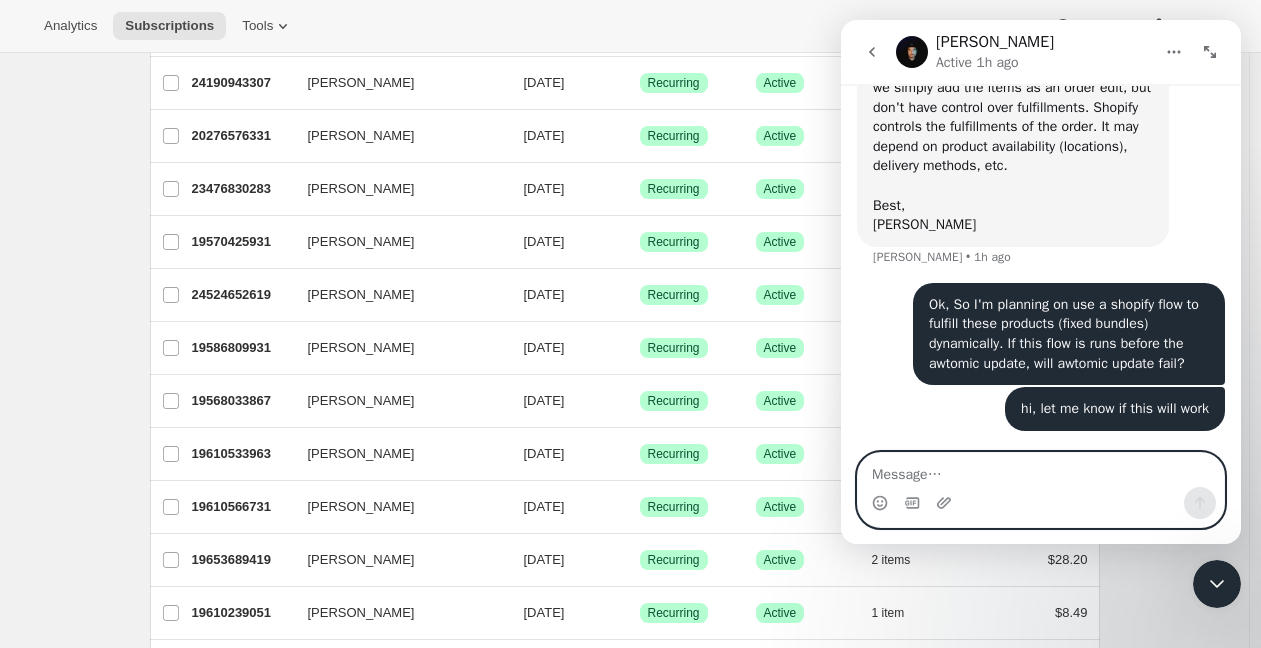 type on "a" 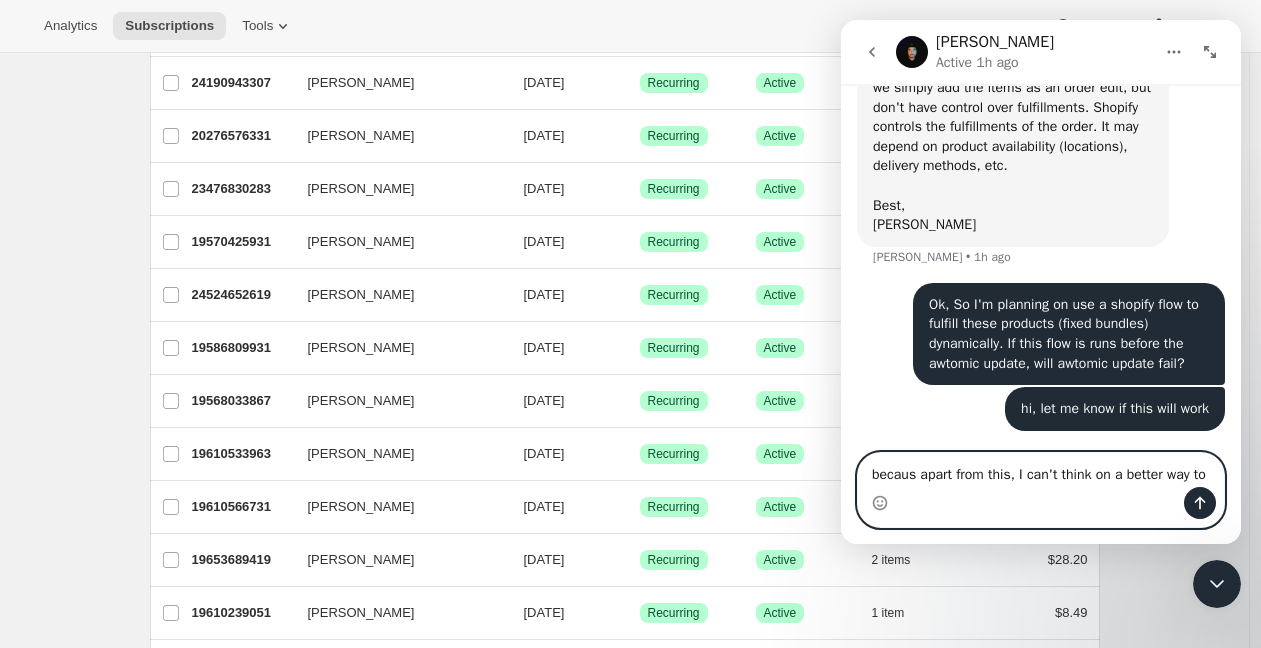 type on "becaus apart from this, I can't think on a better way to" 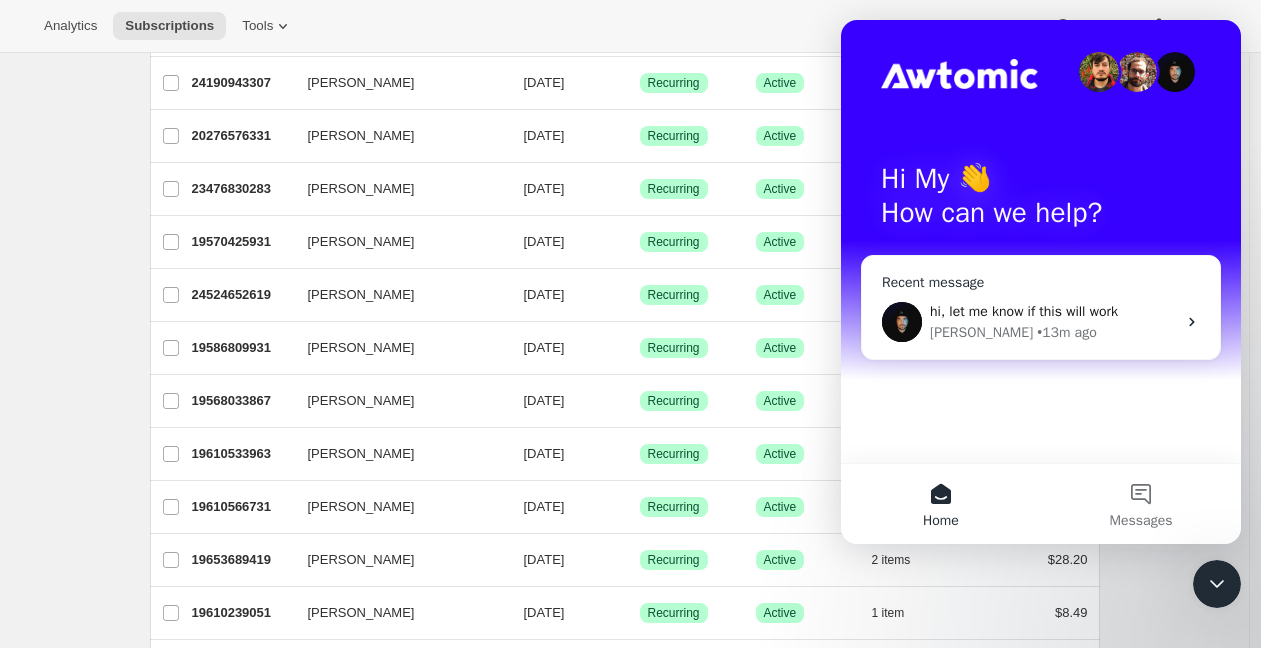 click on "•  13m ago" at bounding box center (1066, 332) 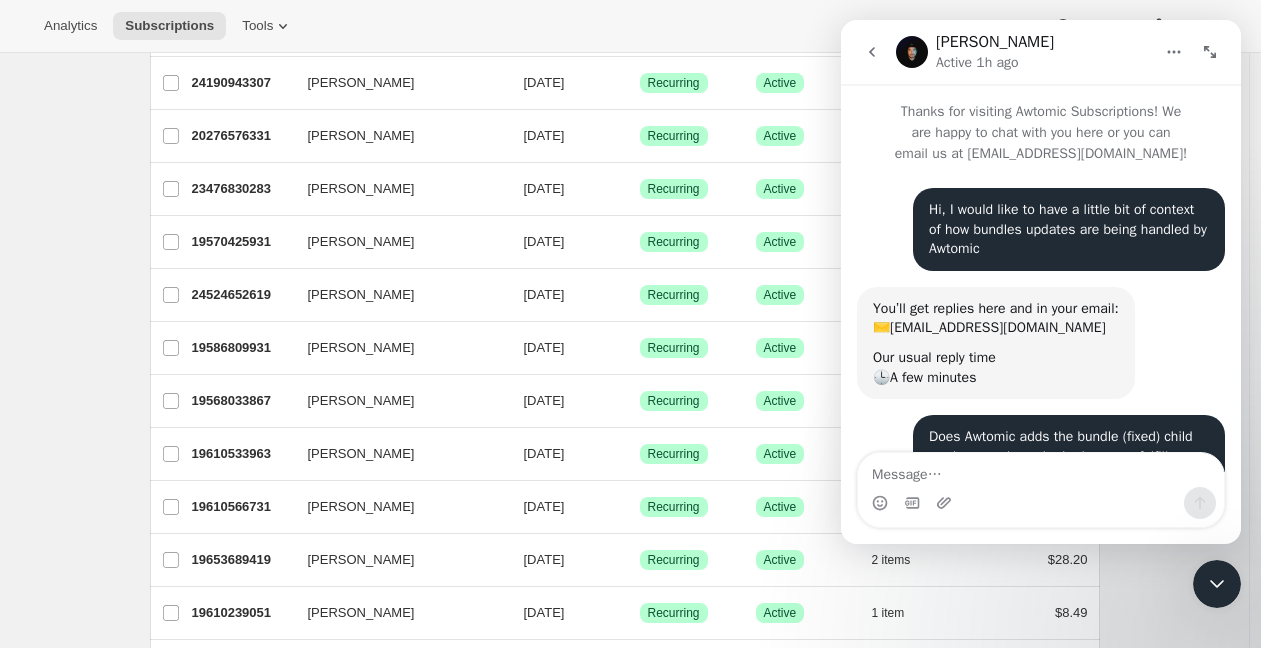 scroll, scrollTop: 690, scrollLeft: 0, axis: vertical 